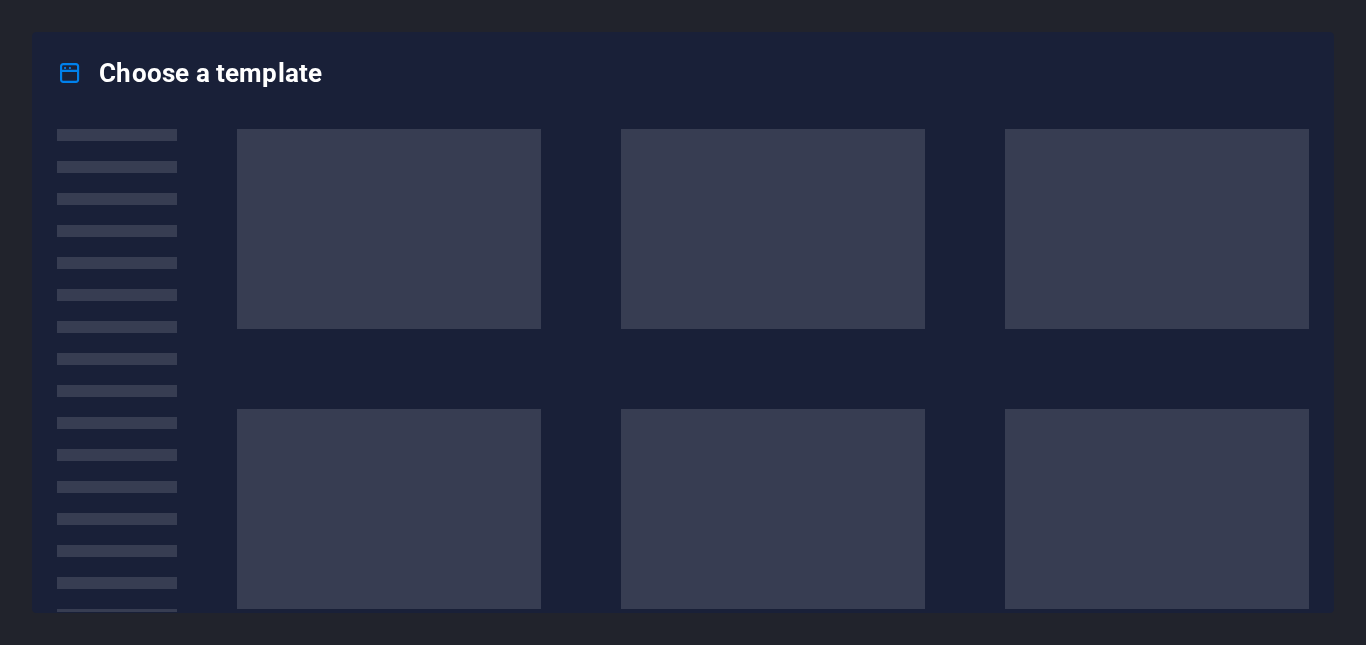 scroll, scrollTop: 0, scrollLeft: 0, axis: both 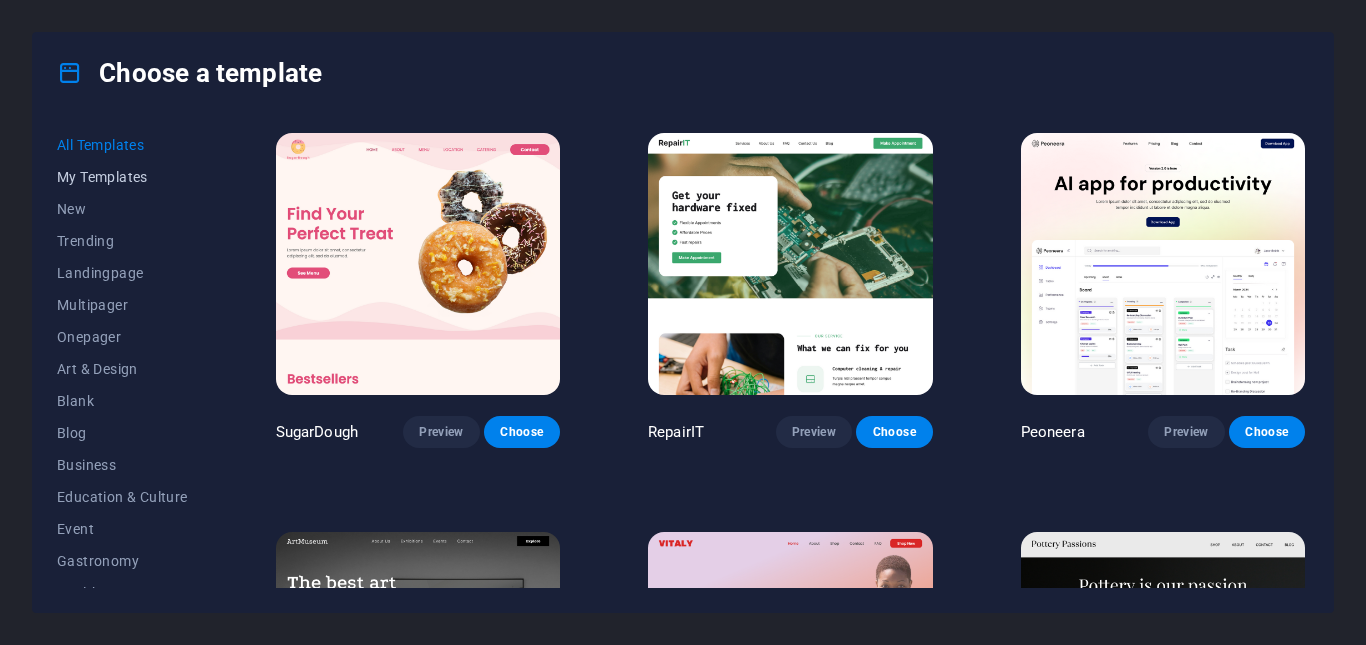 click on "My Templates" at bounding box center [122, 177] 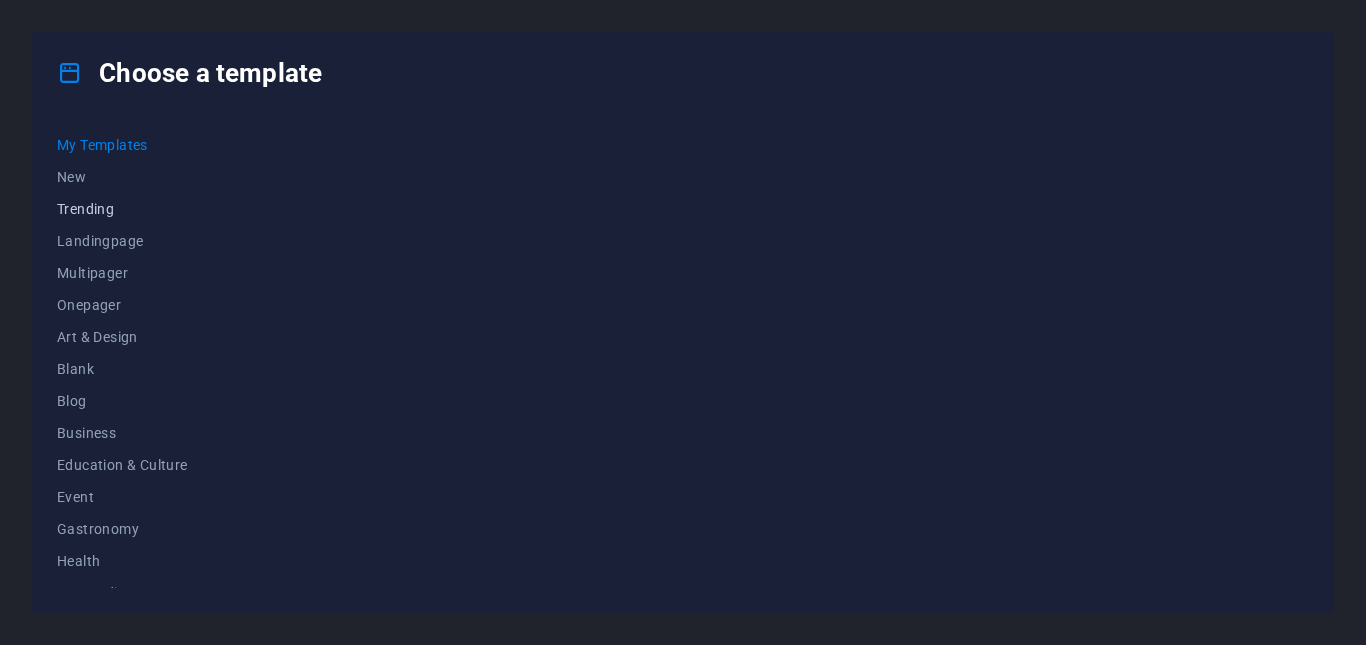 scroll, scrollTop: 0, scrollLeft: 0, axis: both 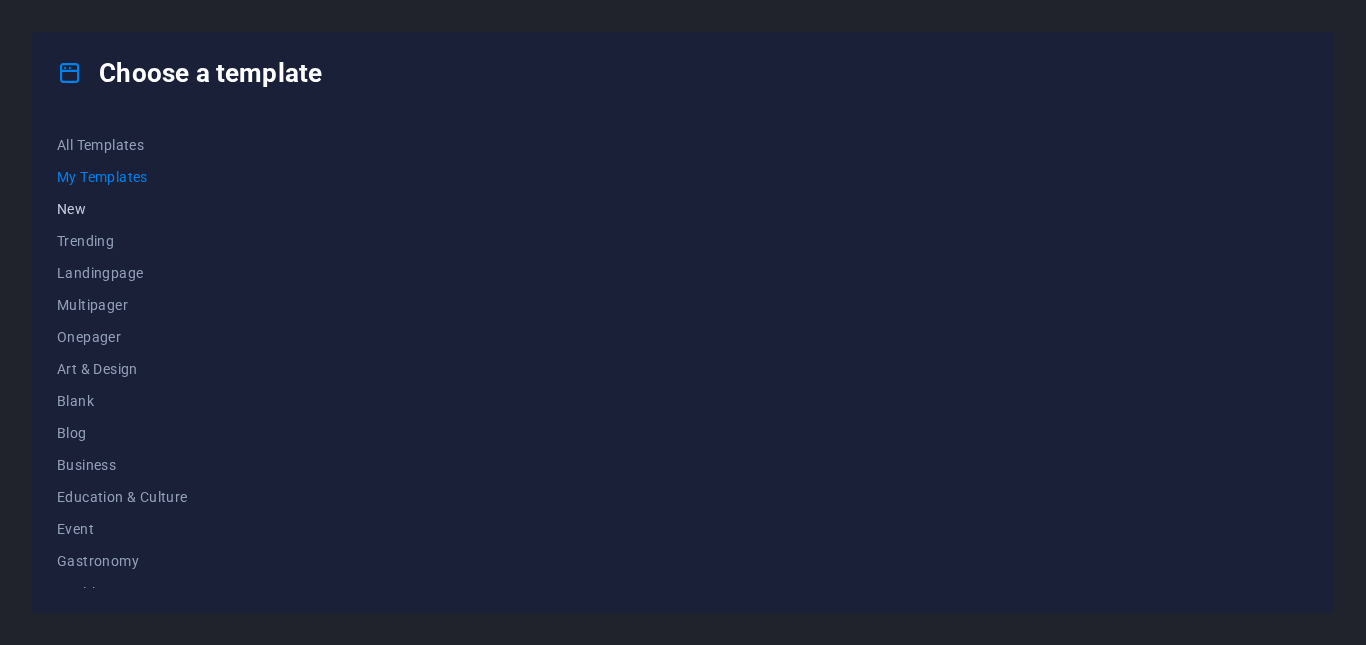 click on "New" at bounding box center [122, 209] 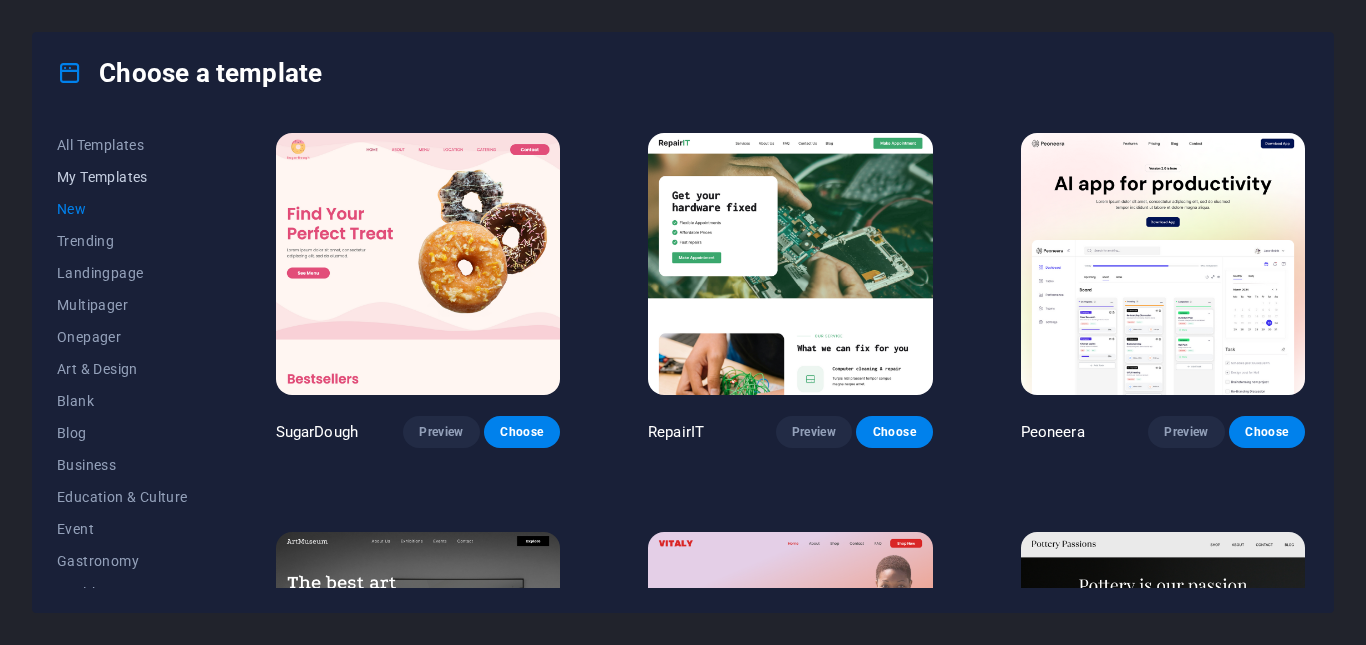 click on "My Templates" at bounding box center [122, 177] 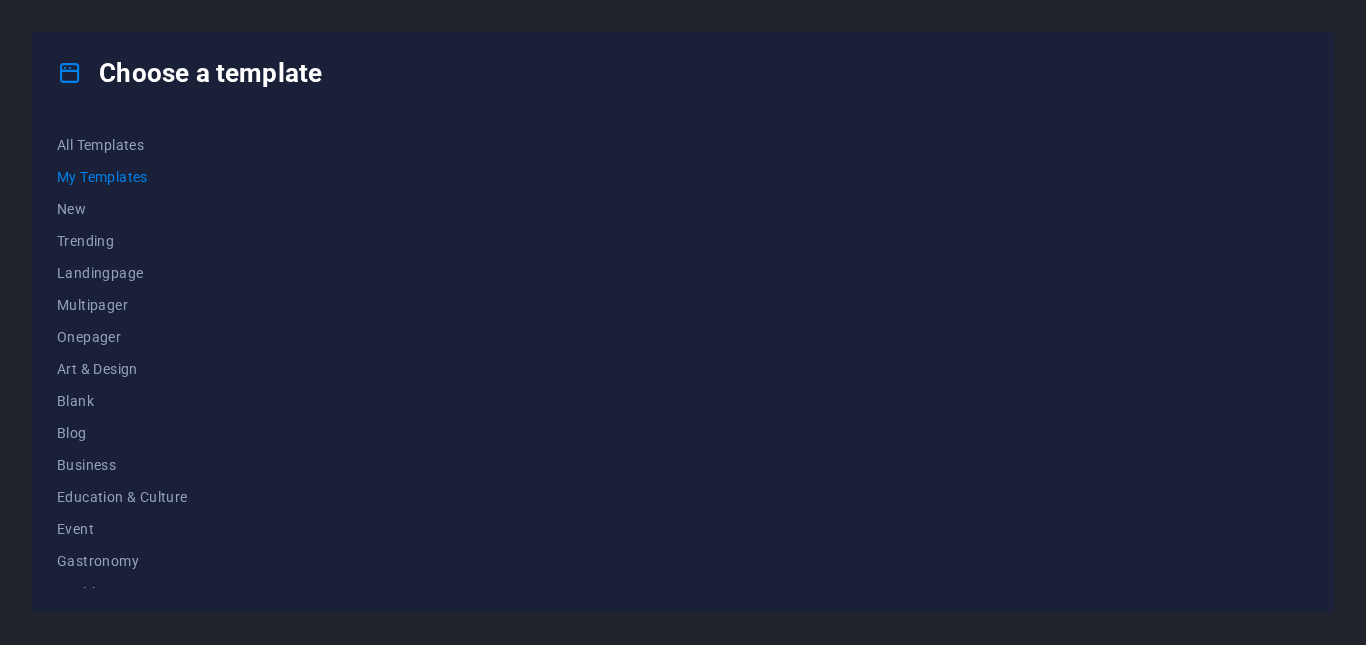 click at bounding box center [790, 358] 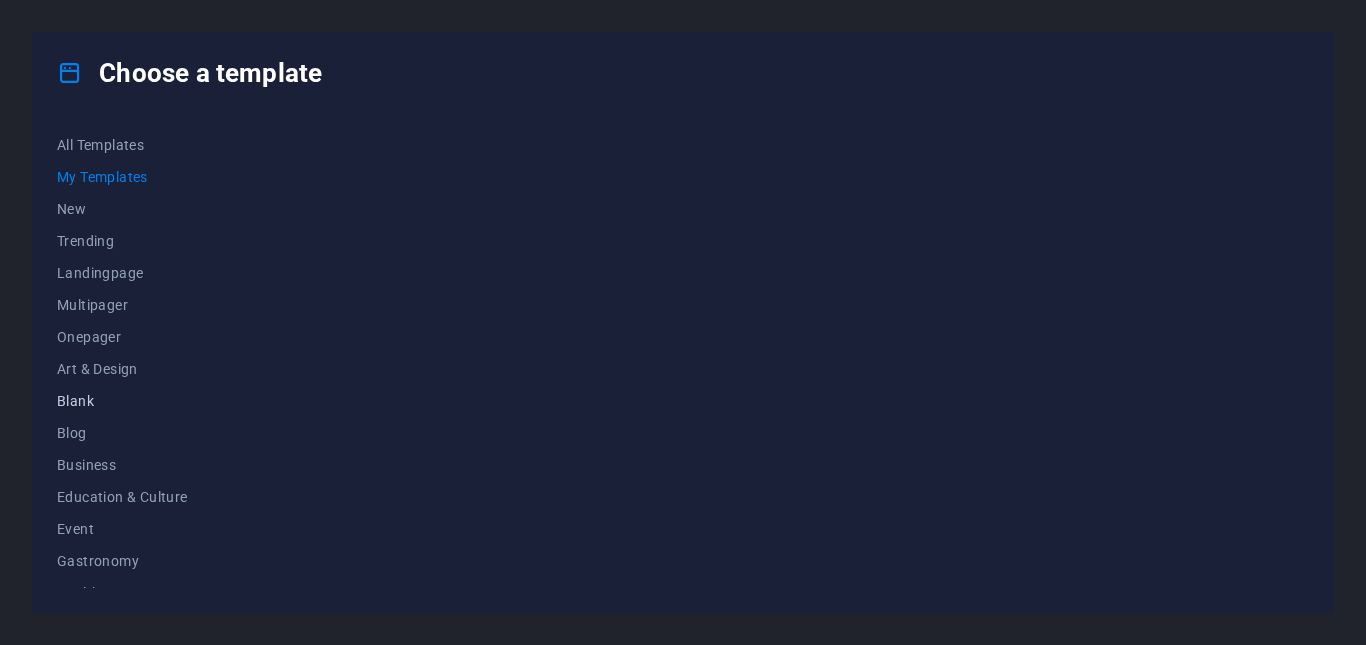 click on "Blank" at bounding box center [122, 401] 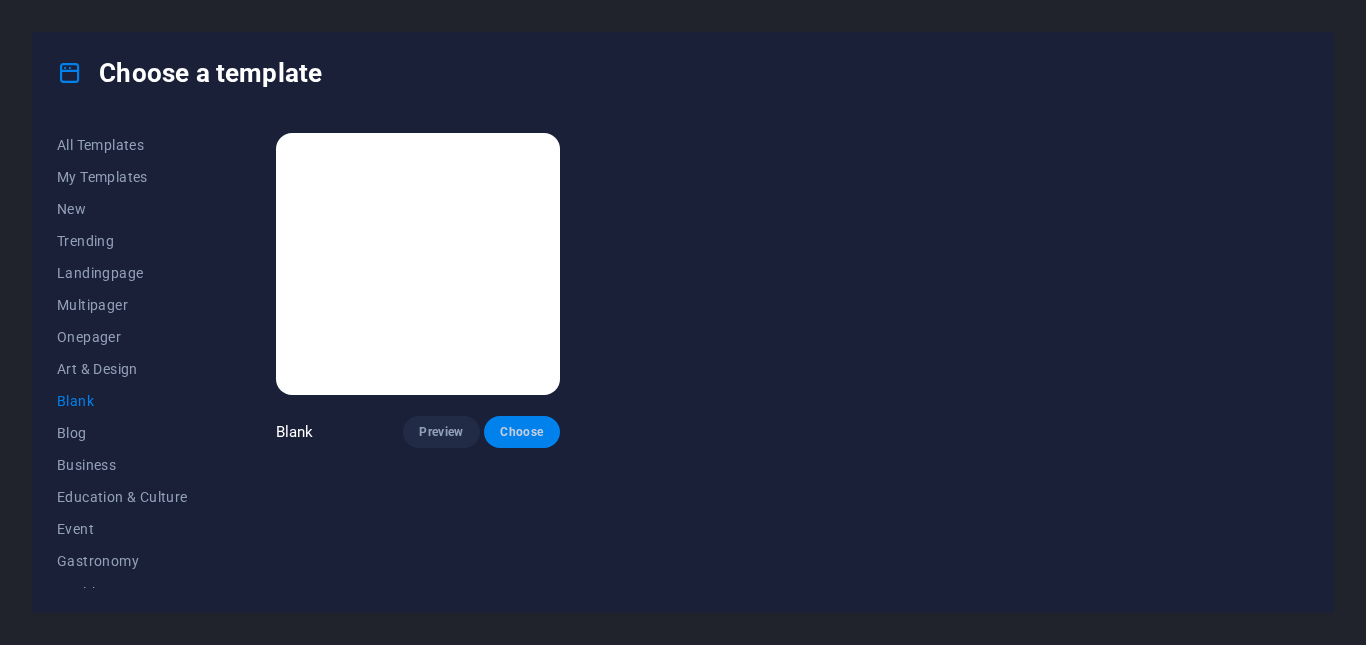 click on "Choose" at bounding box center (522, 432) 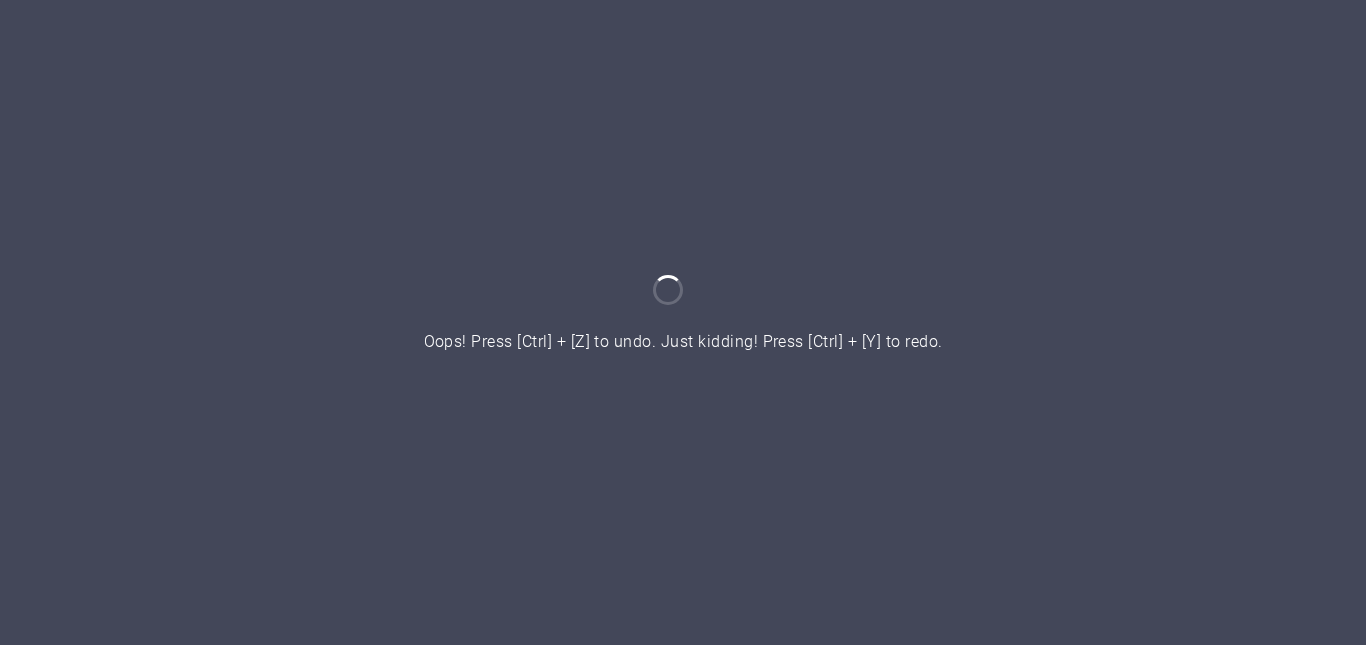 scroll, scrollTop: 0, scrollLeft: 0, axis: both 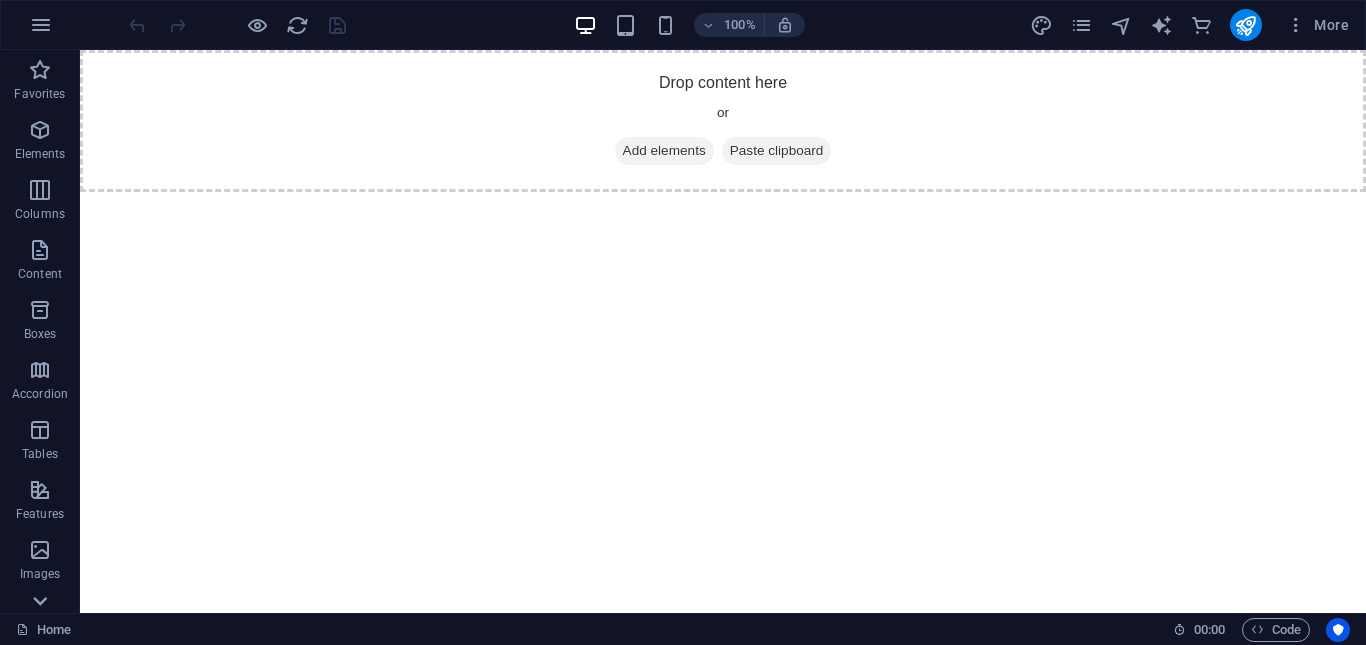 click 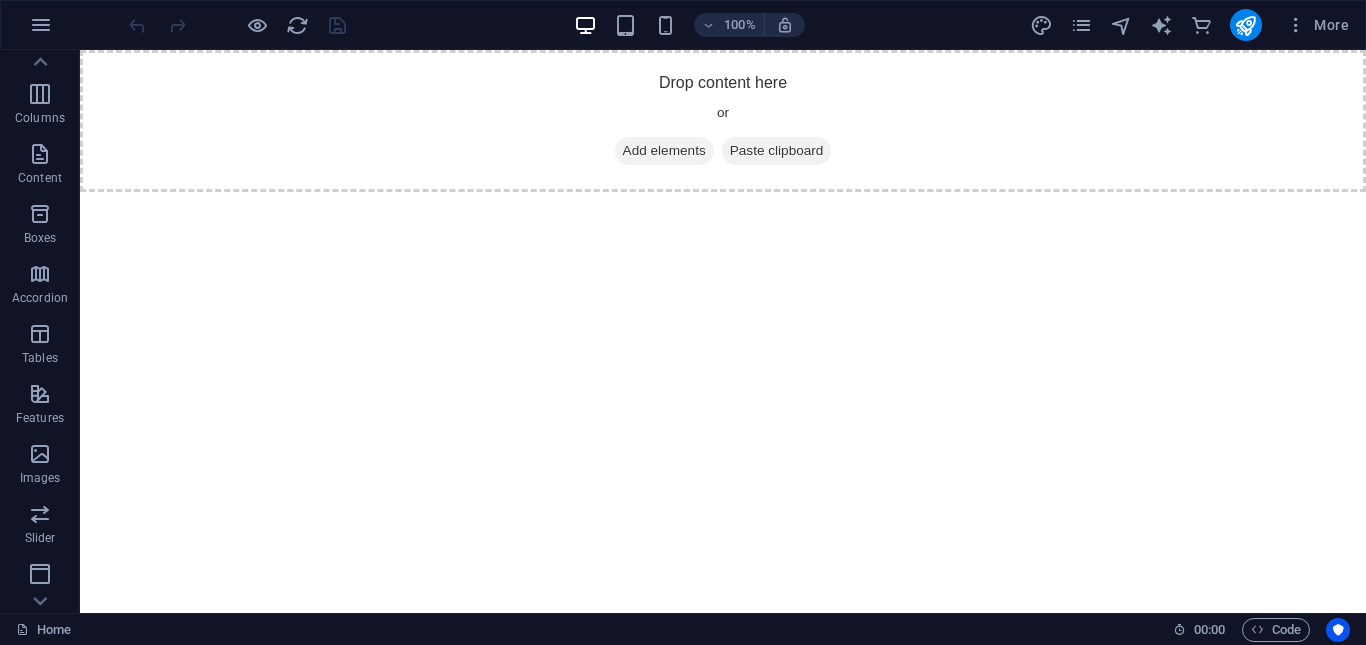 scroll, scrollTop: 0, scrollLeft: 0, axis: both 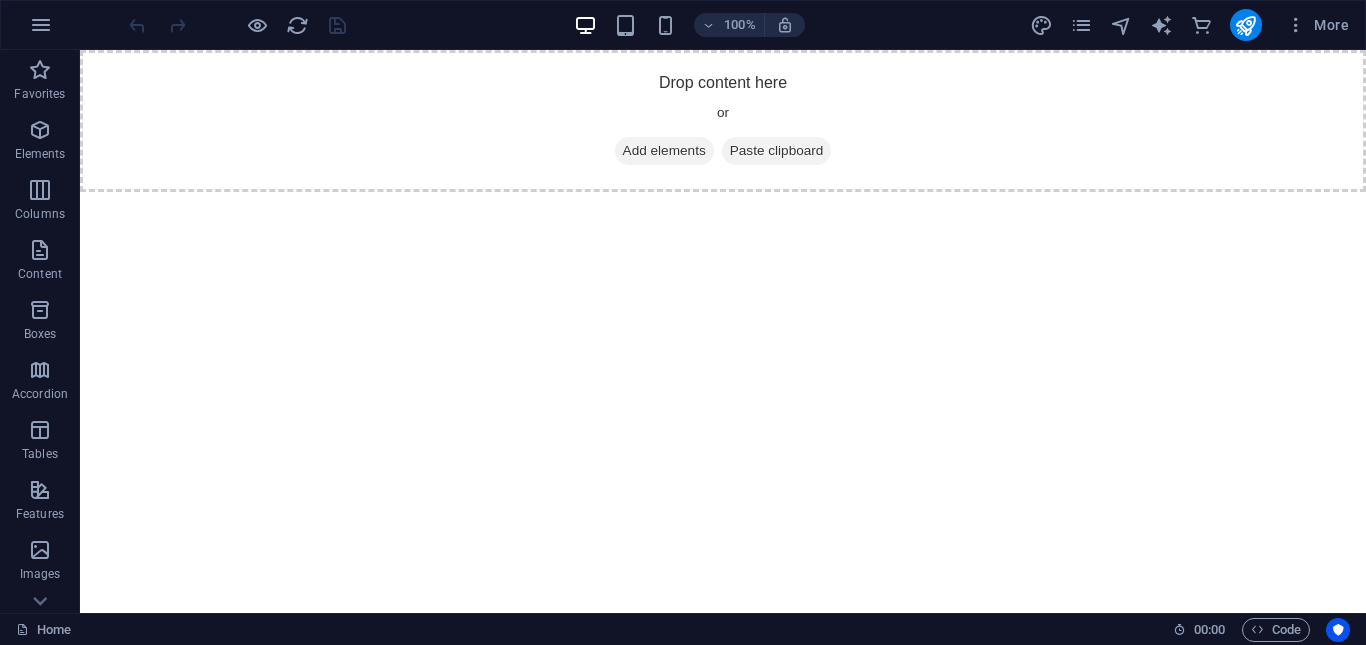 click on "Skip to main content
Drop content here or  Add elements  Paste clipboard" at bounding box center (723, 121) 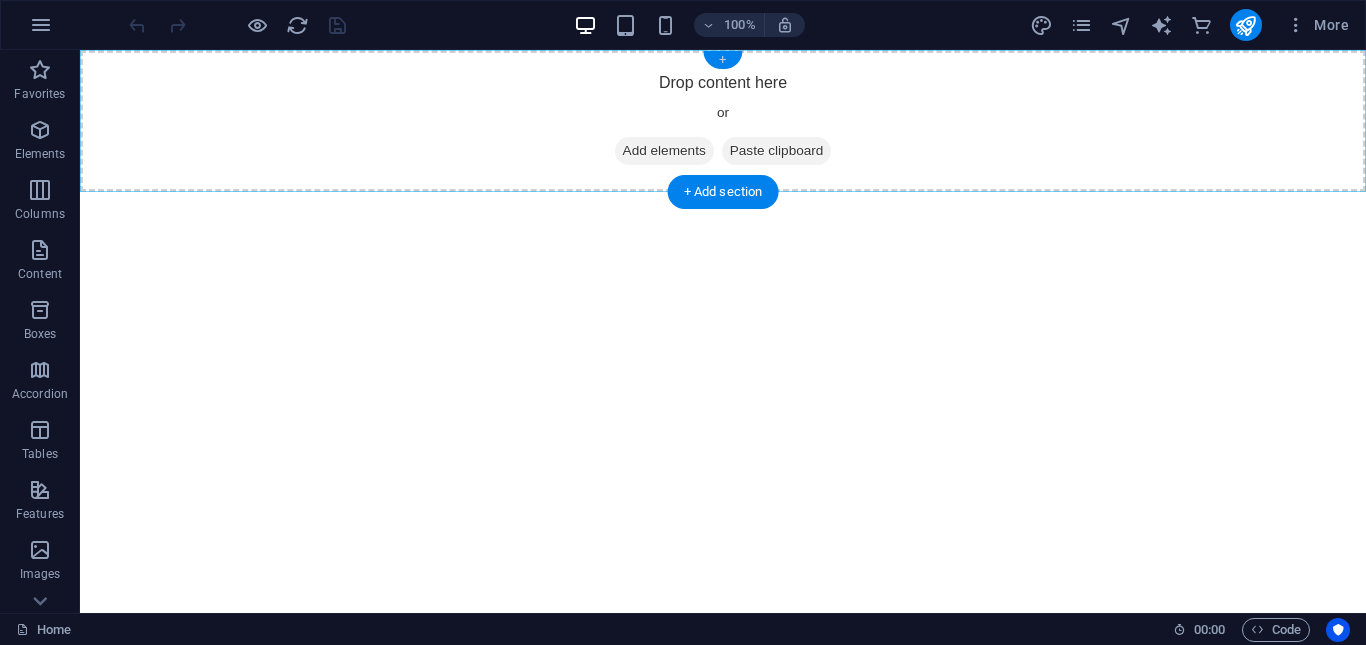 click on "+" at bounding box center (722, 60) 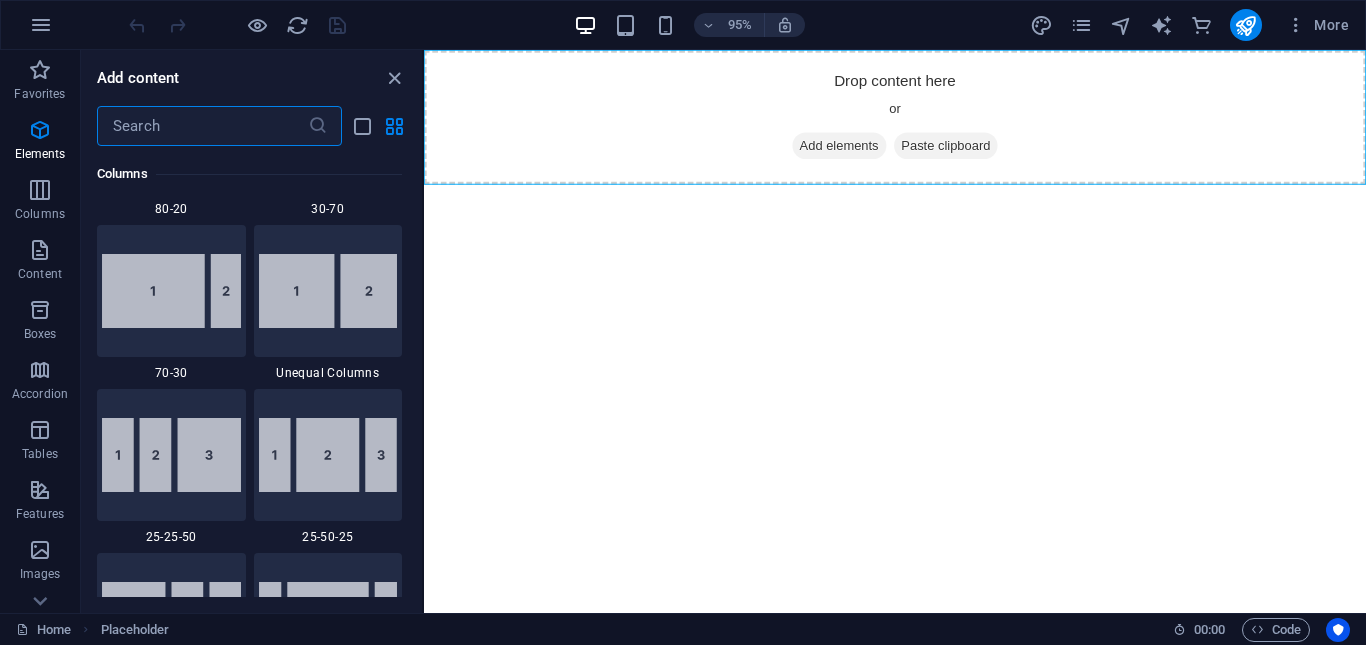 scroll, scrollTop: 3499, scrollLeft: 0, axis: vertical 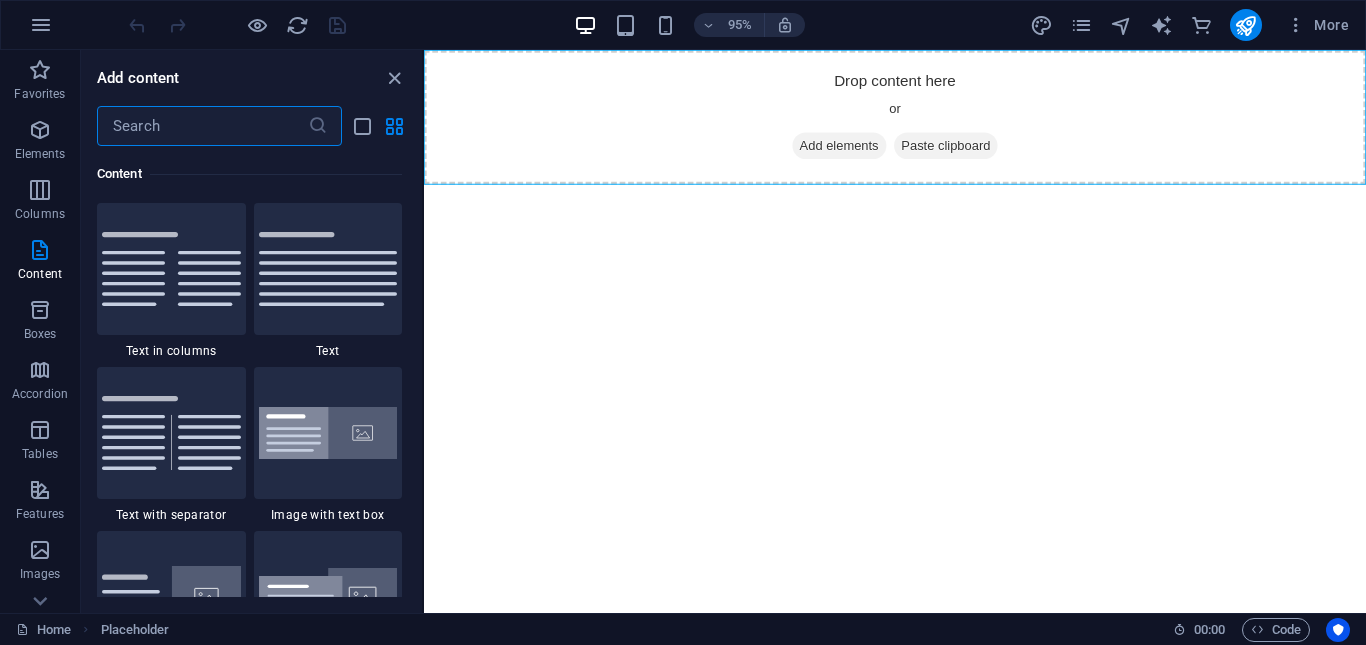 click on "Skip to main content
Drop content here or  Add elements  Paste clipboard" at bounding box center (920, 121) 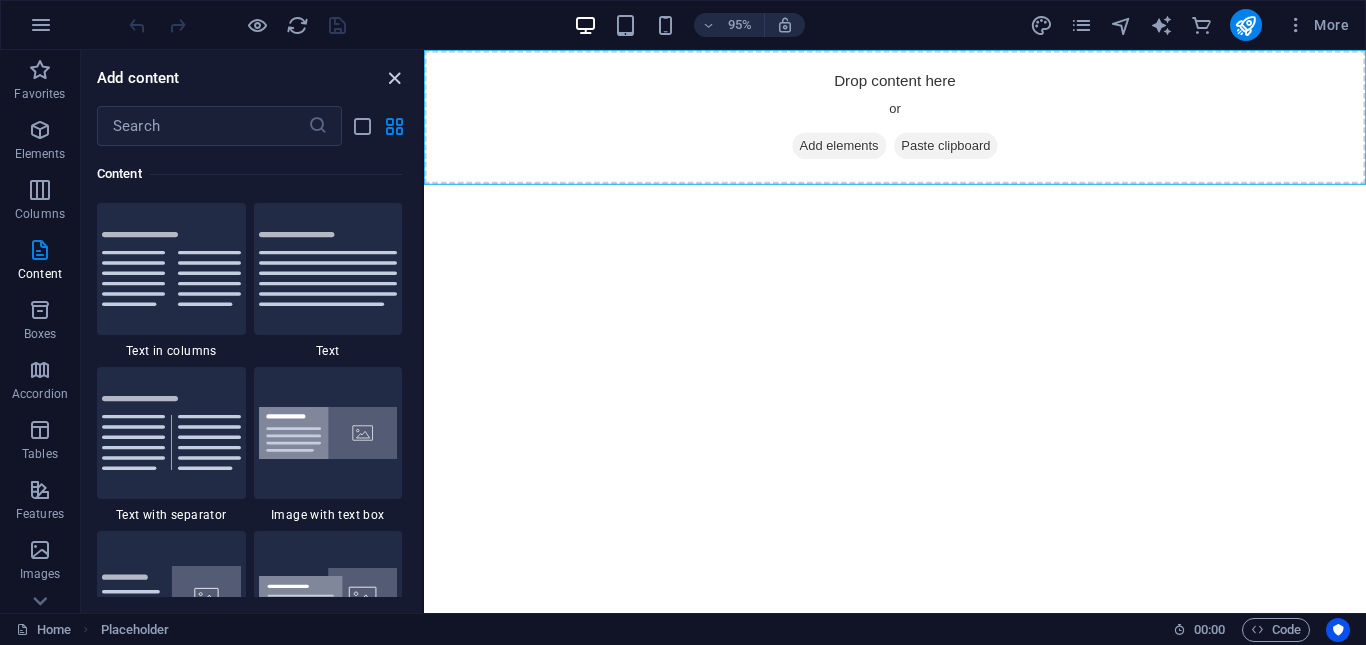 click at bounding box center (394, 78) 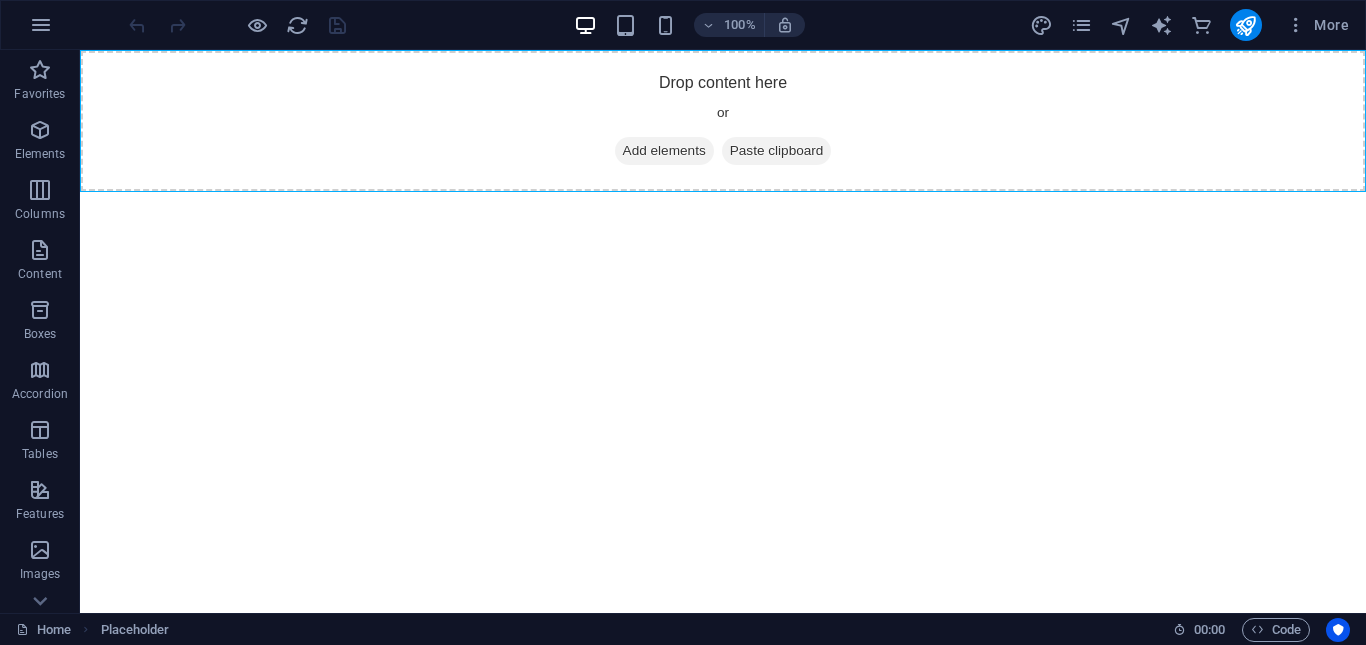 drag, startPoint x: 876, startPoint y: 295, endPoint x: 873, endPoint y: 275, distance: 20.22375 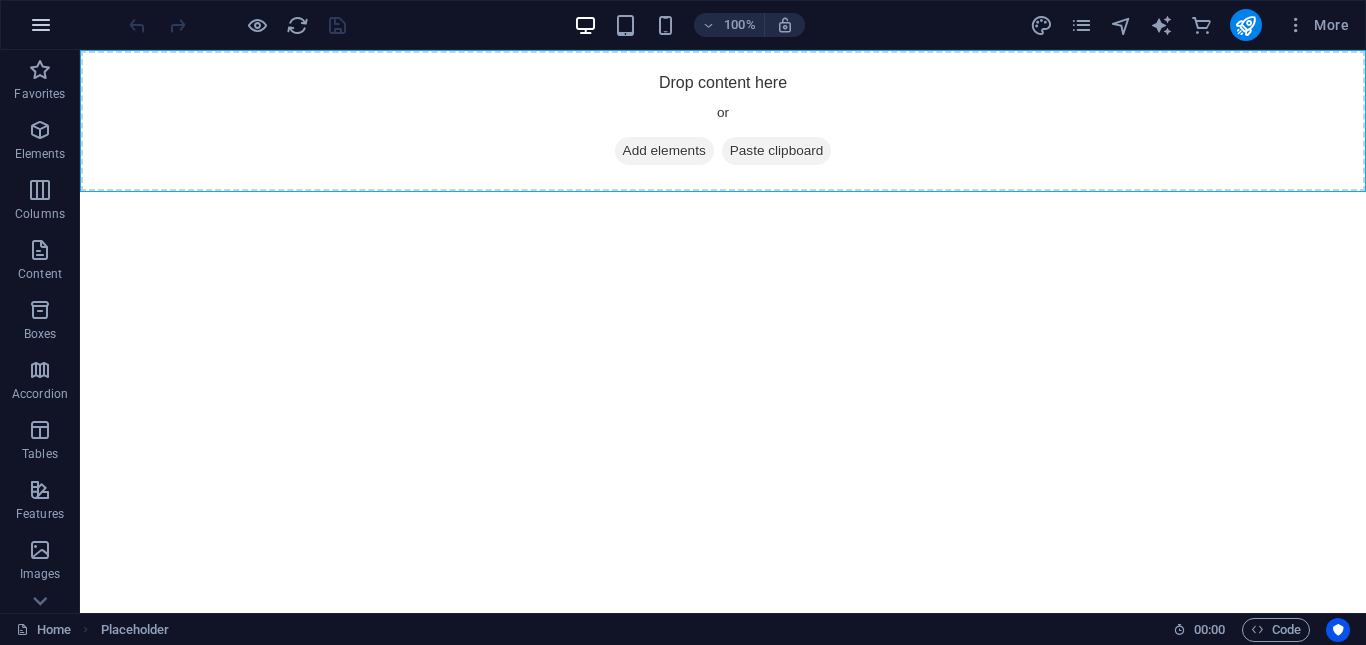 click at bounding box center [41, 25] 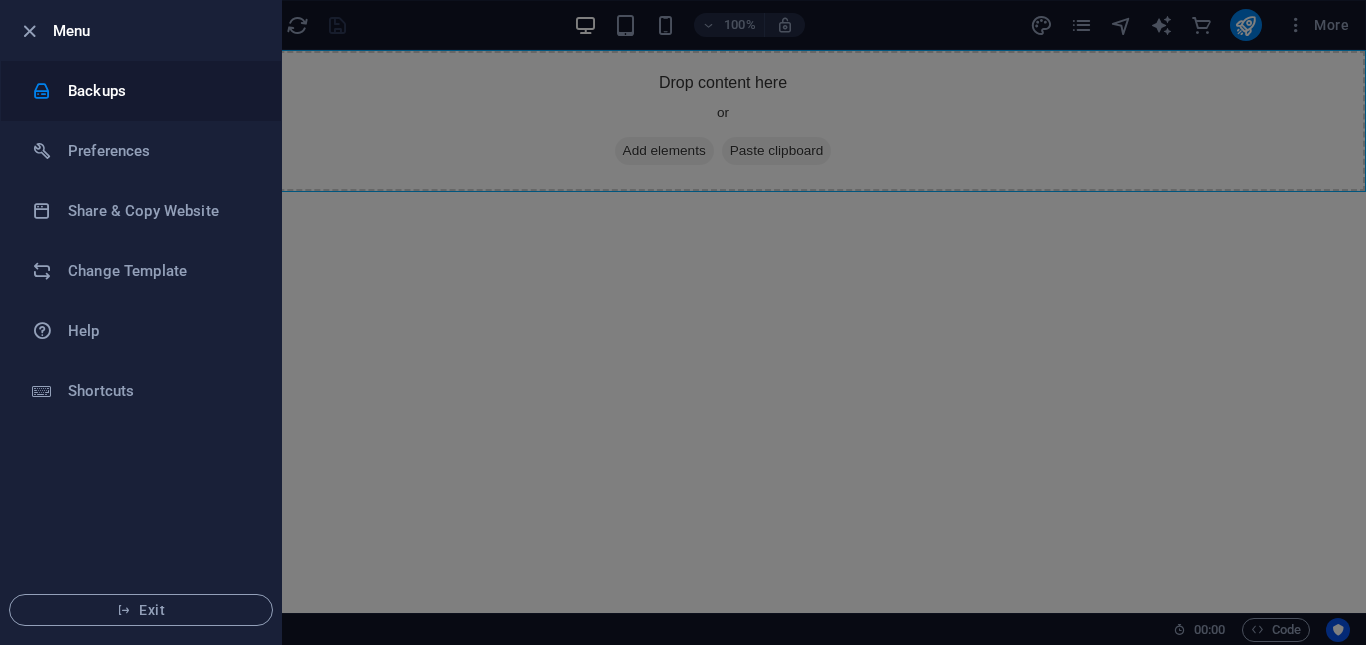 click on "Backups" at bounding box center (160, 91) 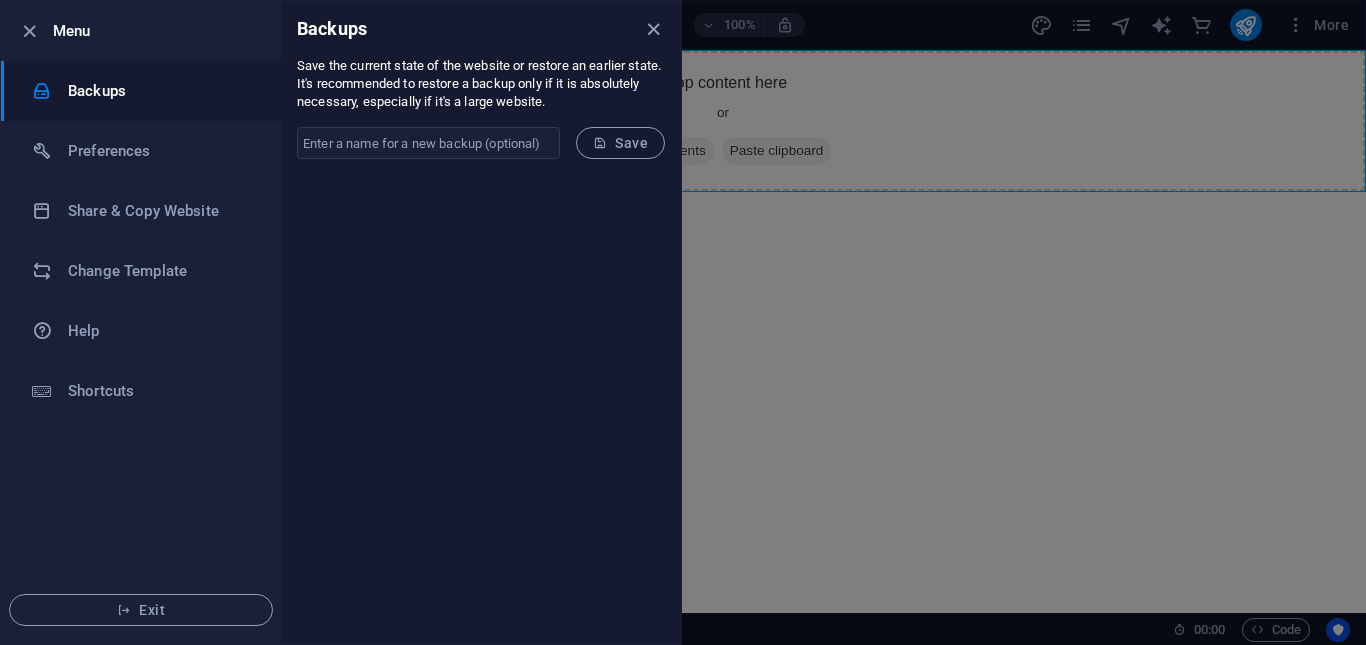 click at bounding box center (683, 322) 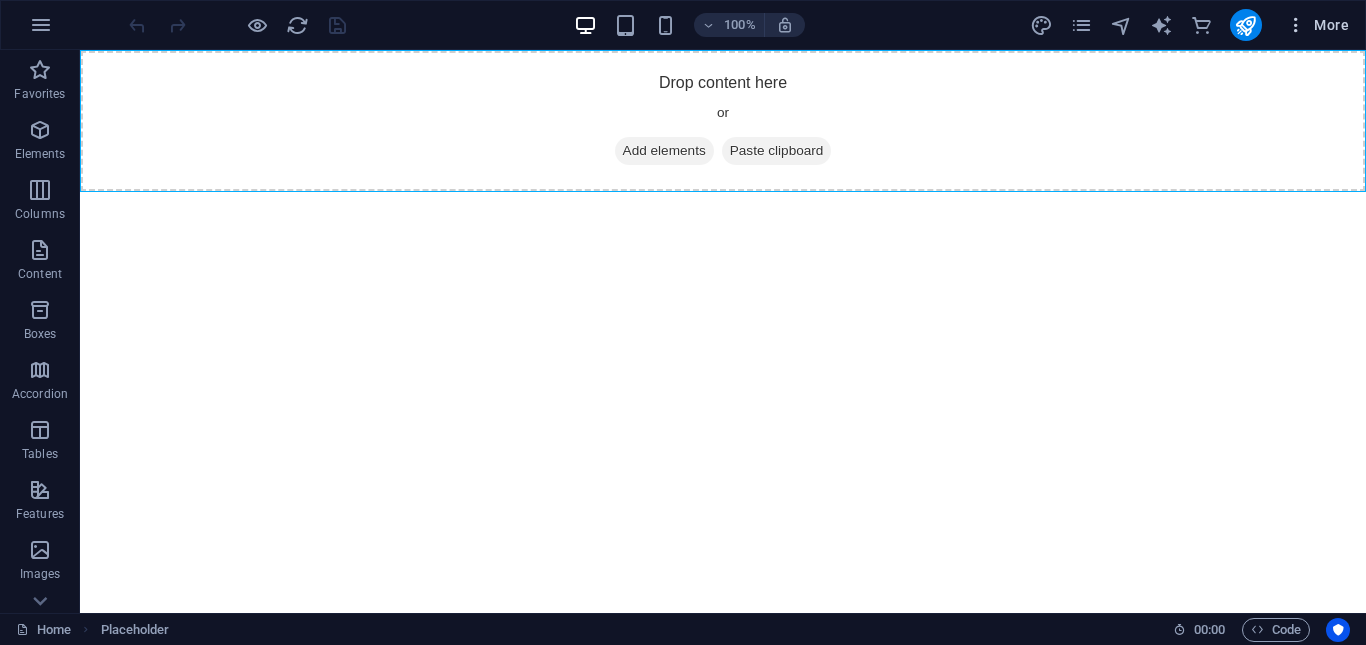 click at bounding box center (1296, 25) 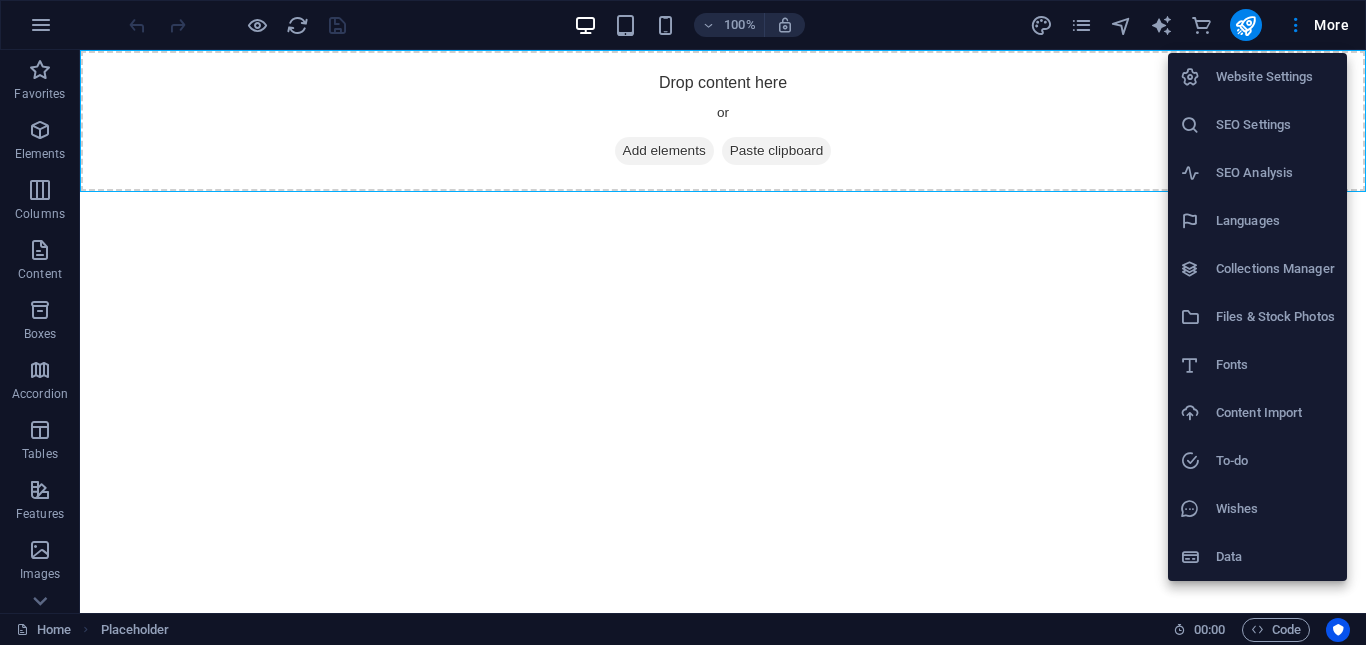 click on "Files & Stock Photos" at bounding box center [1275, 317] 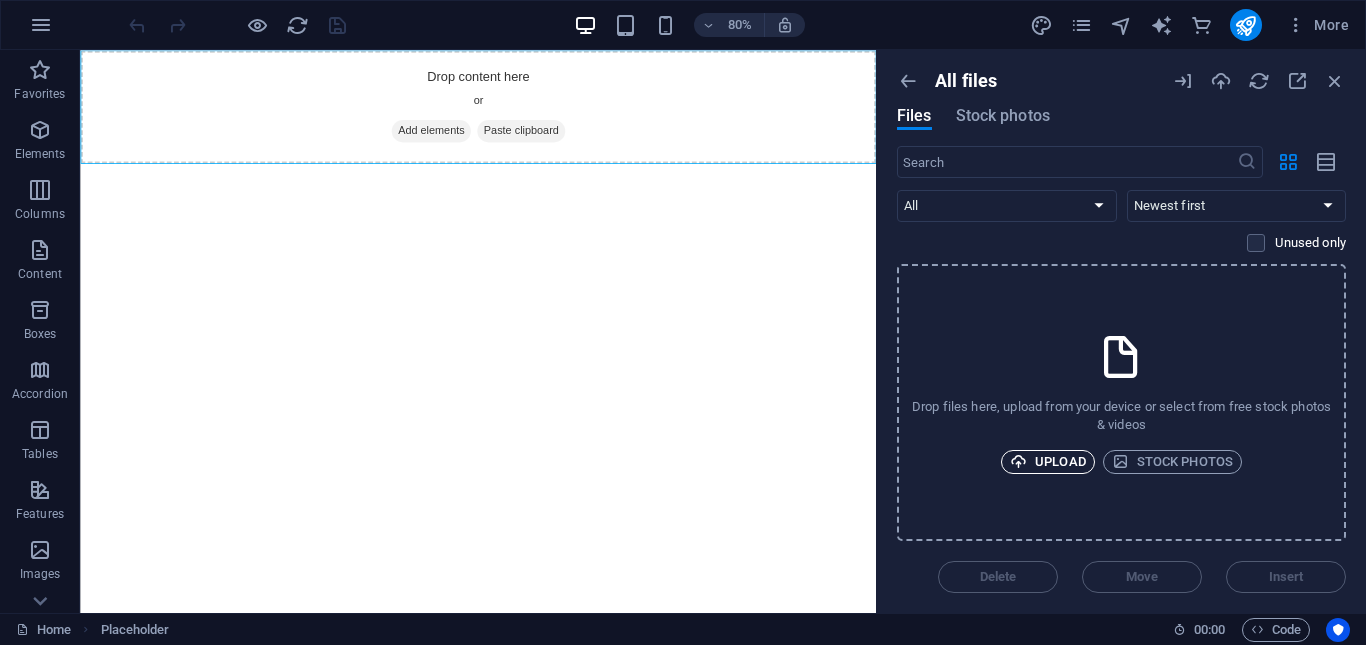 click on "Upload" at bounding box center (1048, 462) 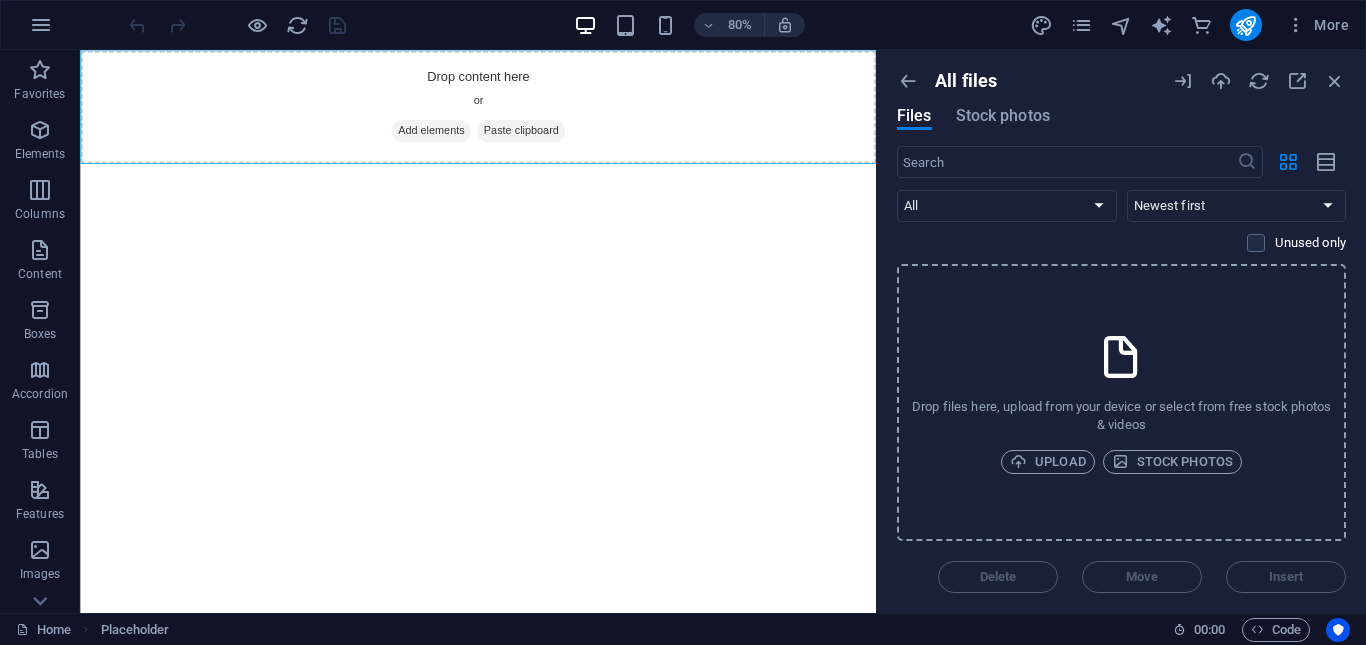 scroll, scrollTop: 300, scrollLeft: 0, axis: vertical 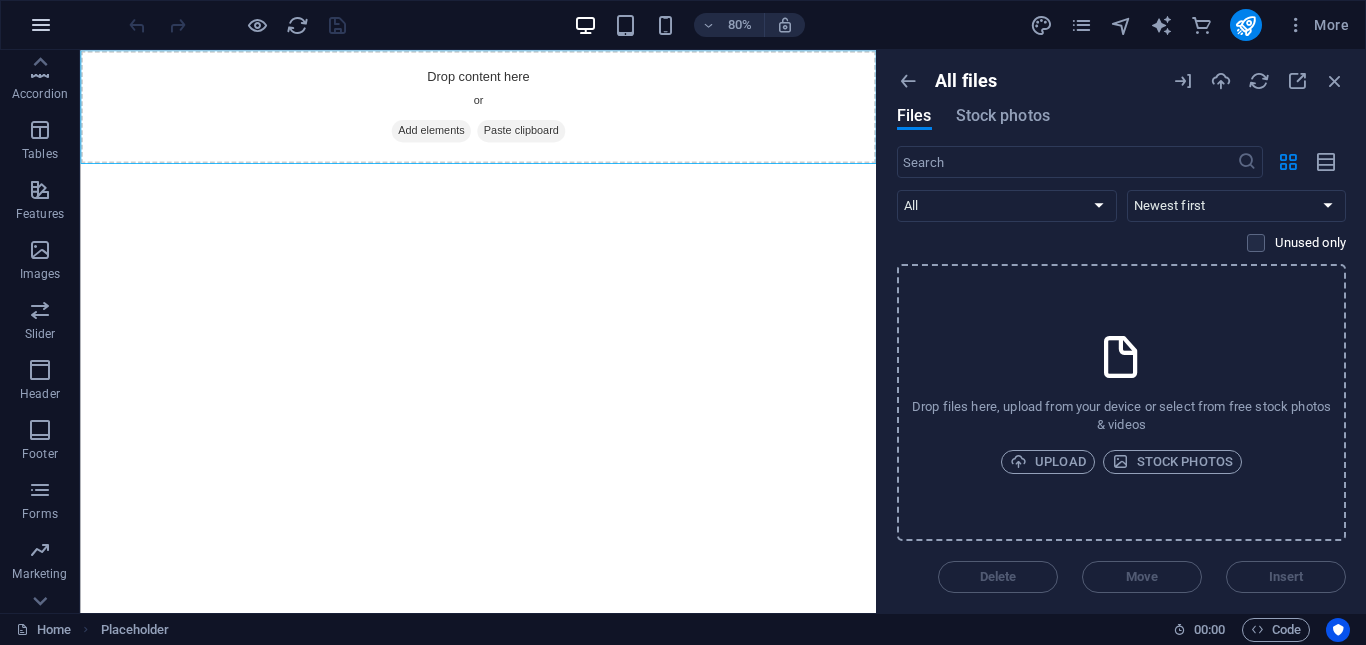 click at bounding box center [41, 25] 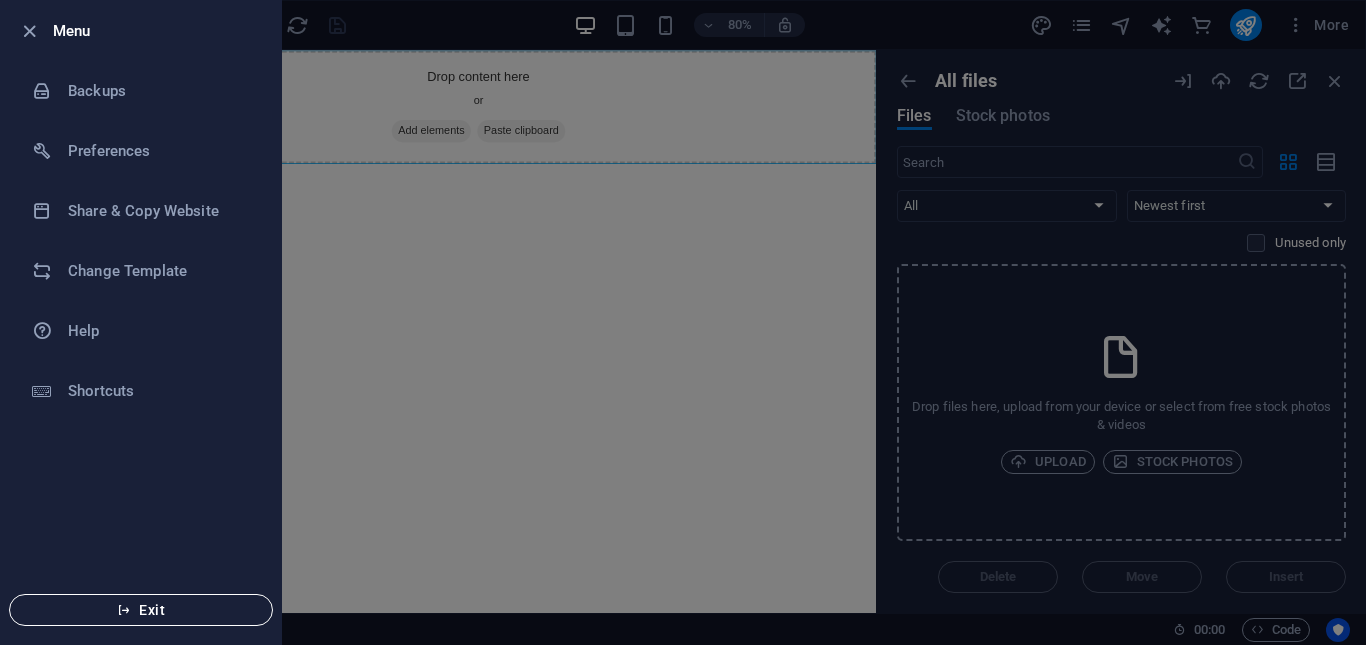 click on "Exit" at bounding box center [141, 610] 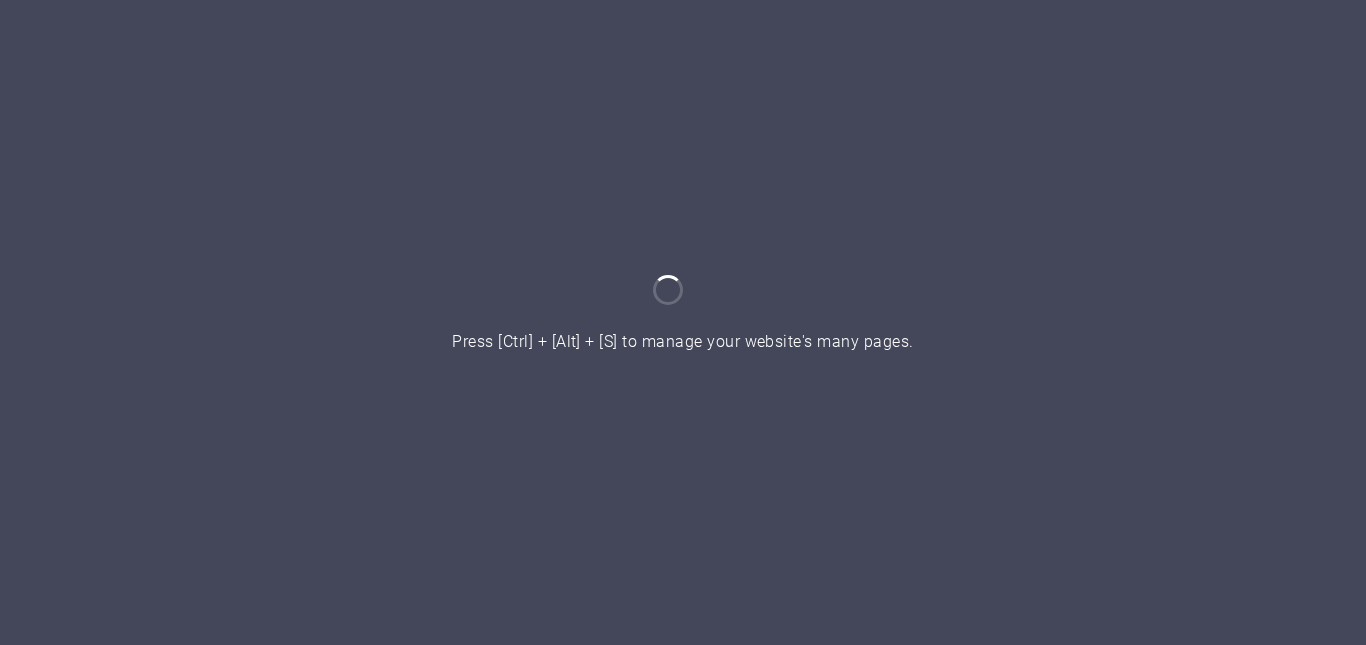scroll, scrollTop: 0, scrollLeft: 0, axis: both 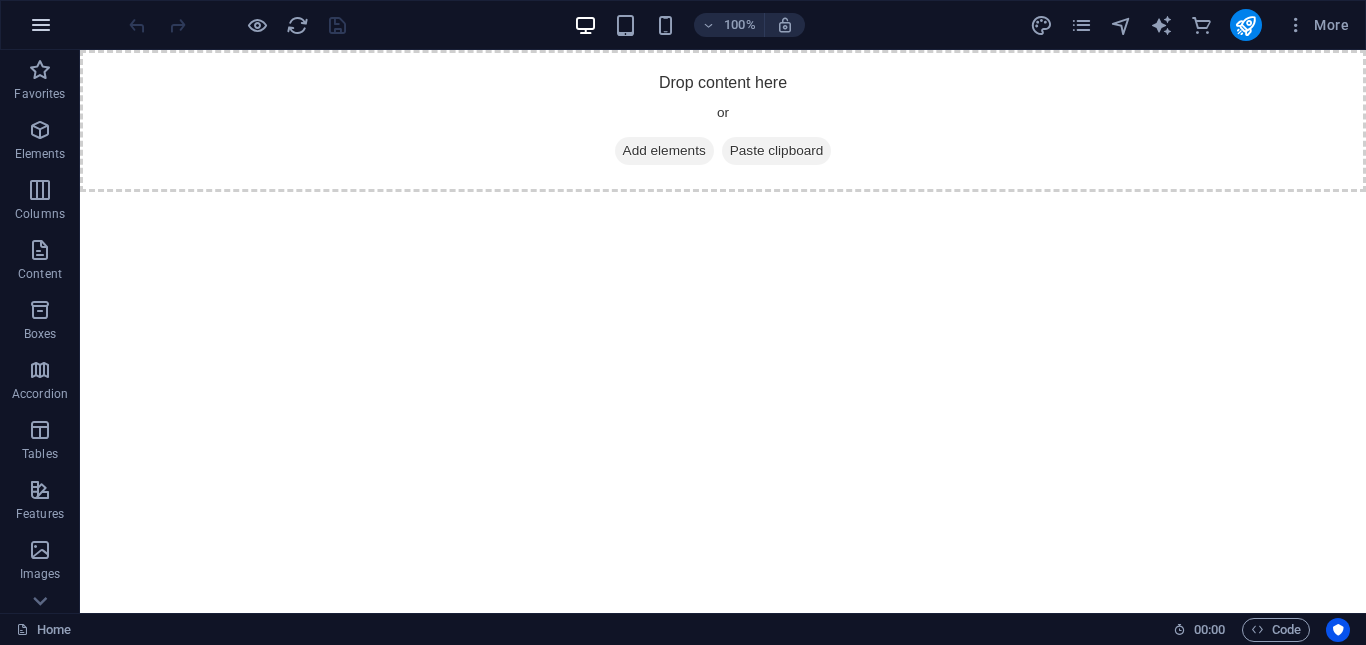 click at bounding box center (41, 25) 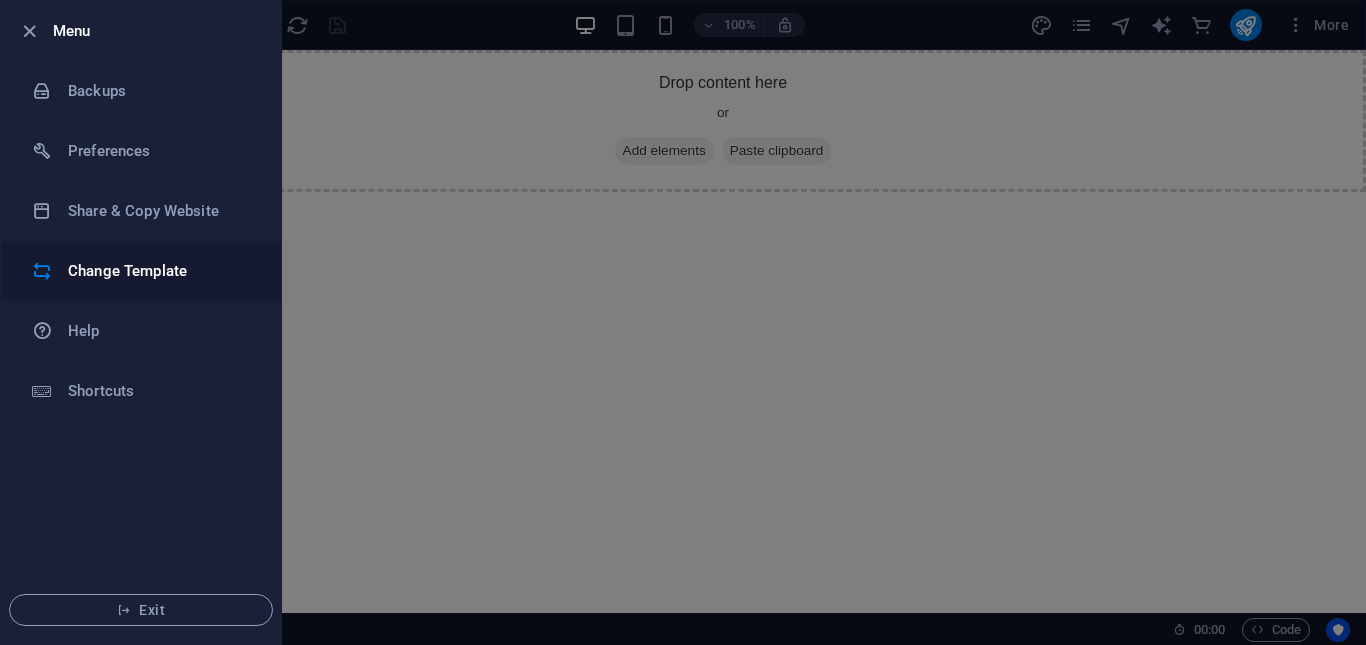 click on "Change Template" at bounding box center [141, 271] 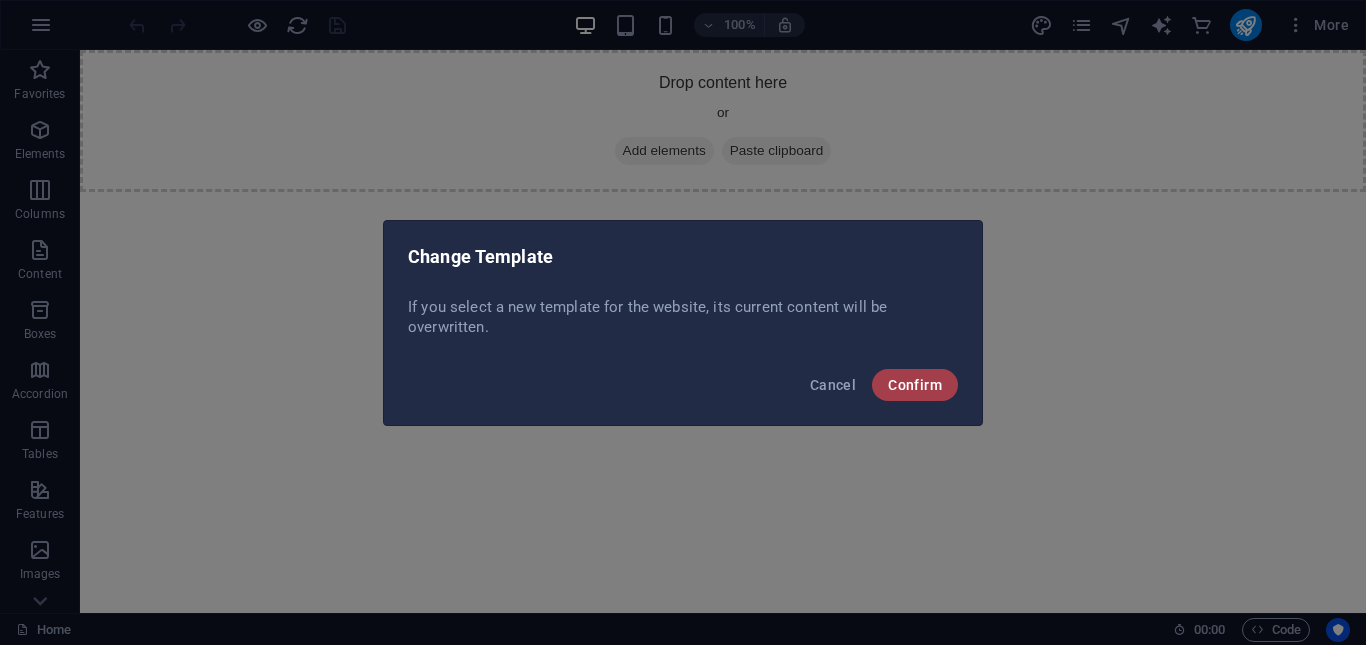 click on "Confirm" at bounding box center (915, 385) 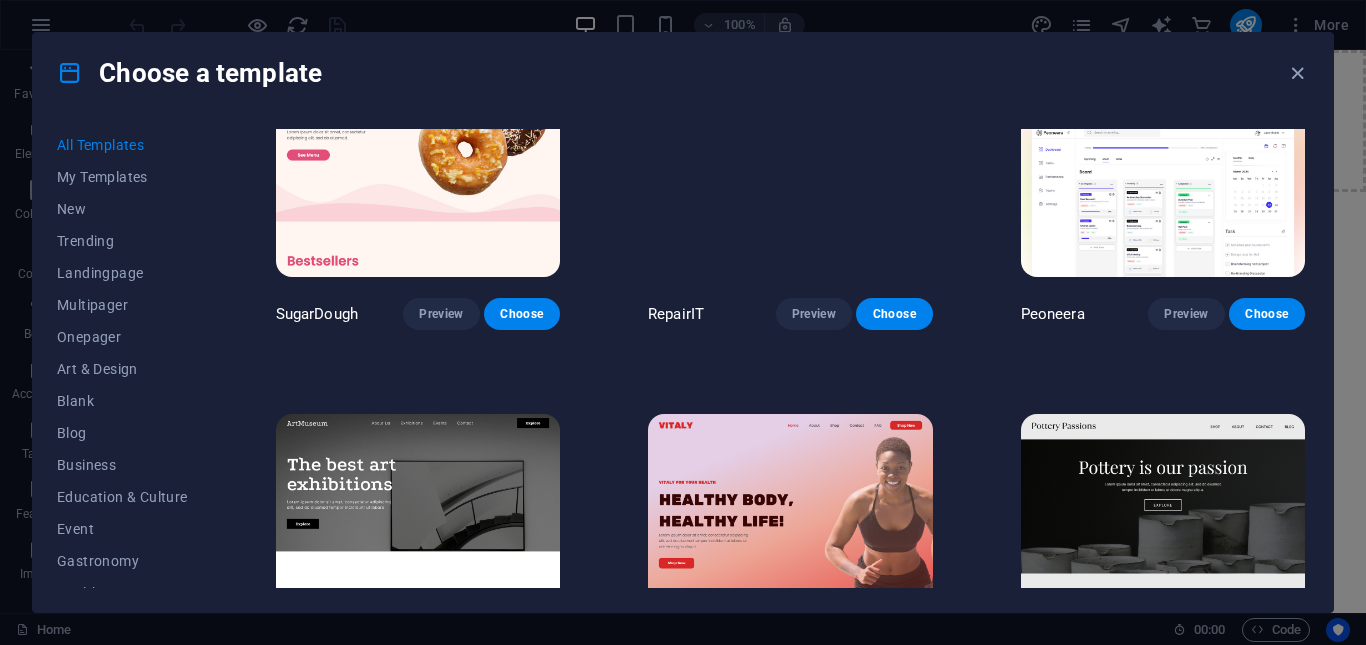 scroll, scrollTop: 300, scrollLeft: 0, axis: vertical 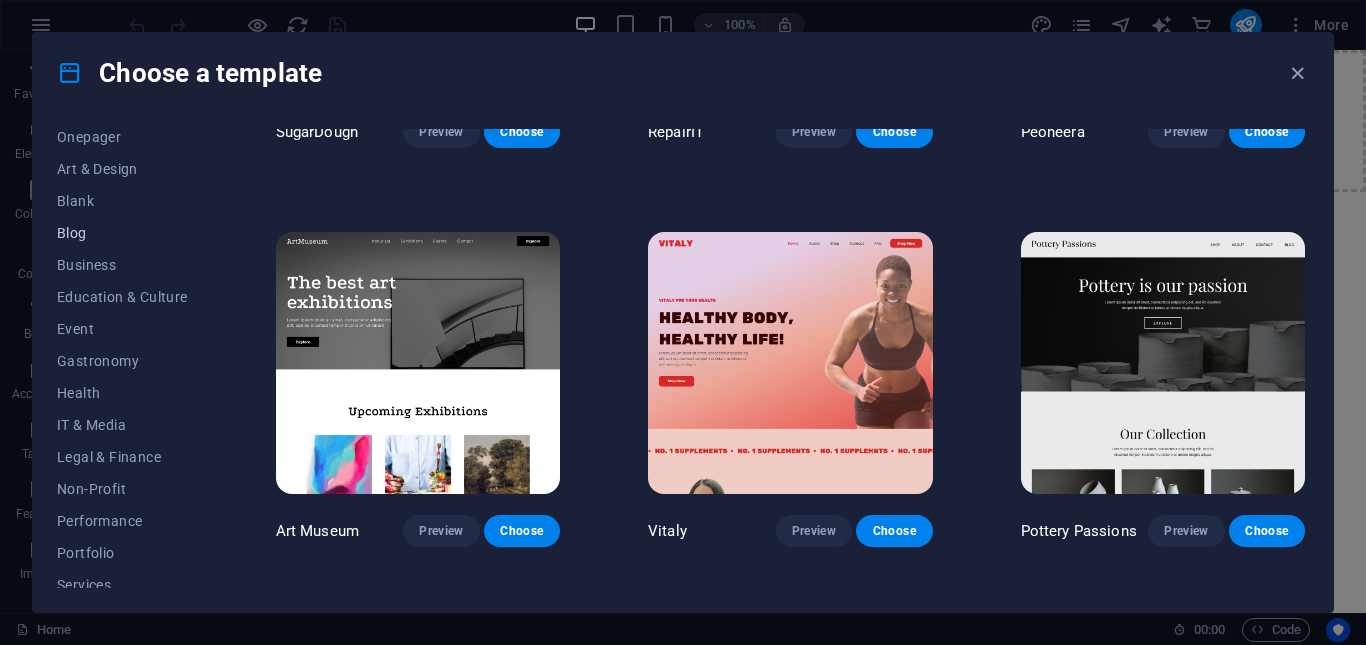 click on "Blog" at bounding box center (122, 233) 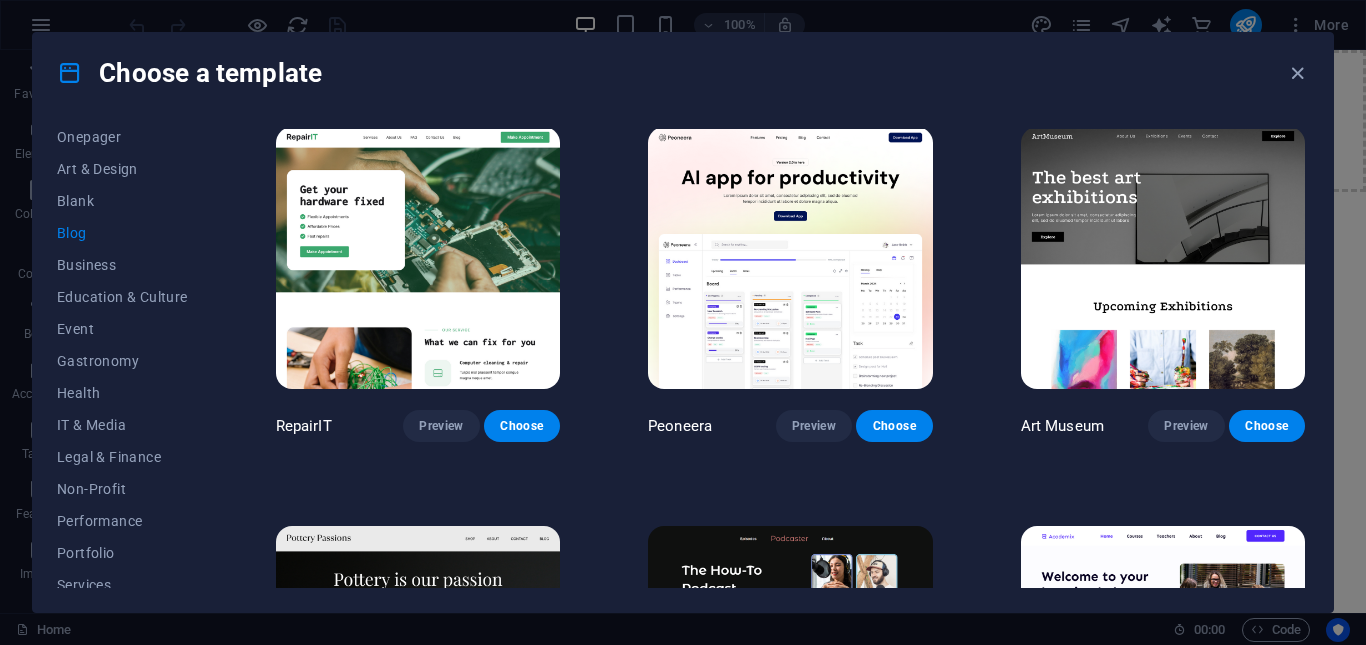 scroll, scrollTop: 0, scrollLeft: 0, axis: both 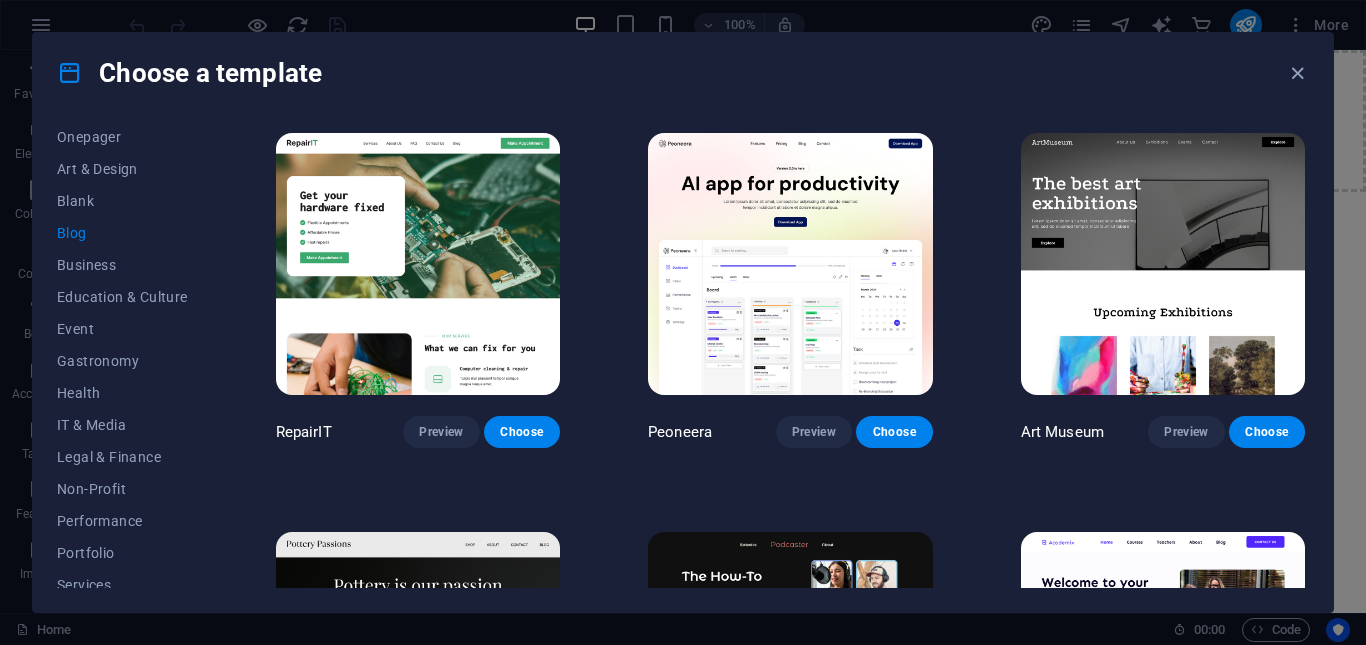click on "Blog" at bounding box center (122, 233) 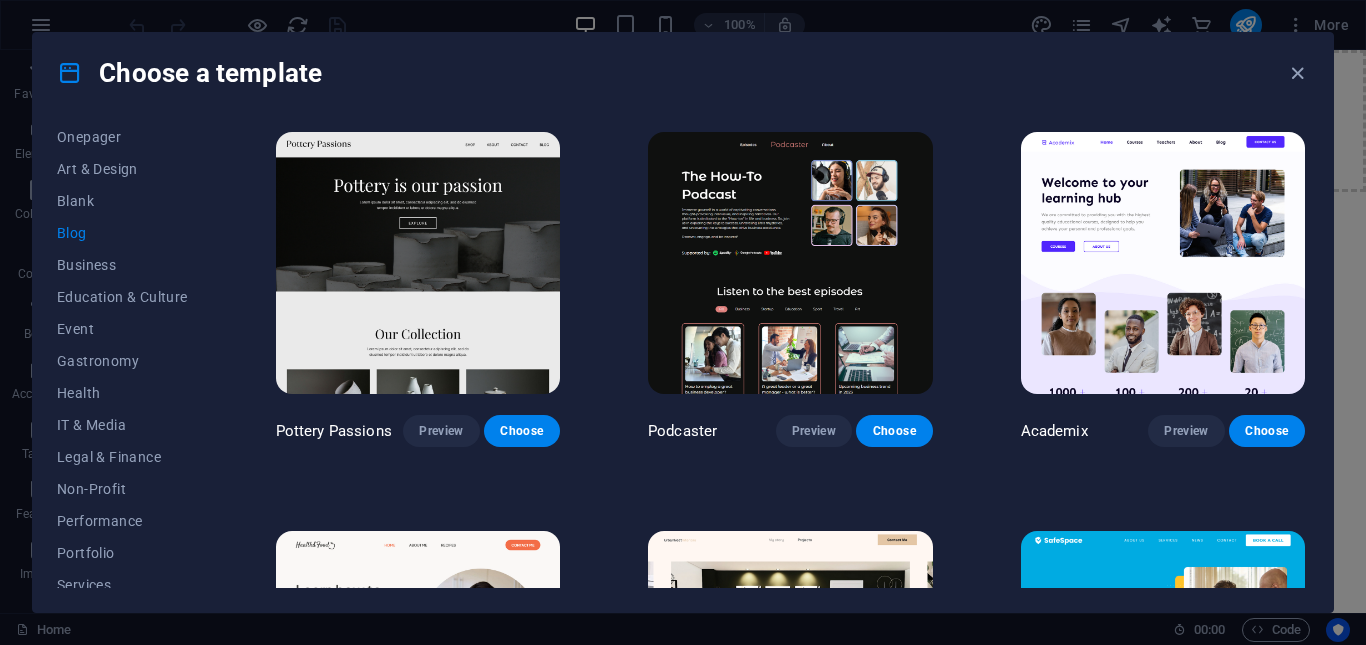 scroll, scrollTop: 800, scrollLeft: 0, axis: vertical 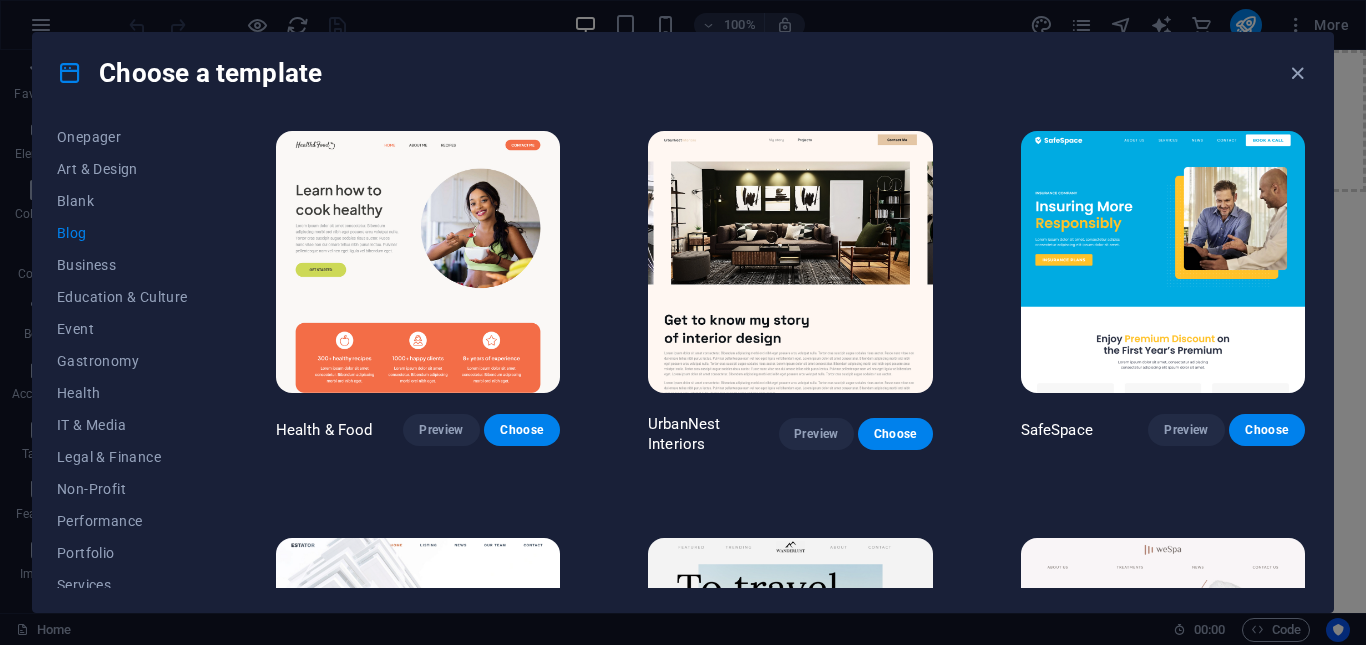 click at bounding box center (418, 262) 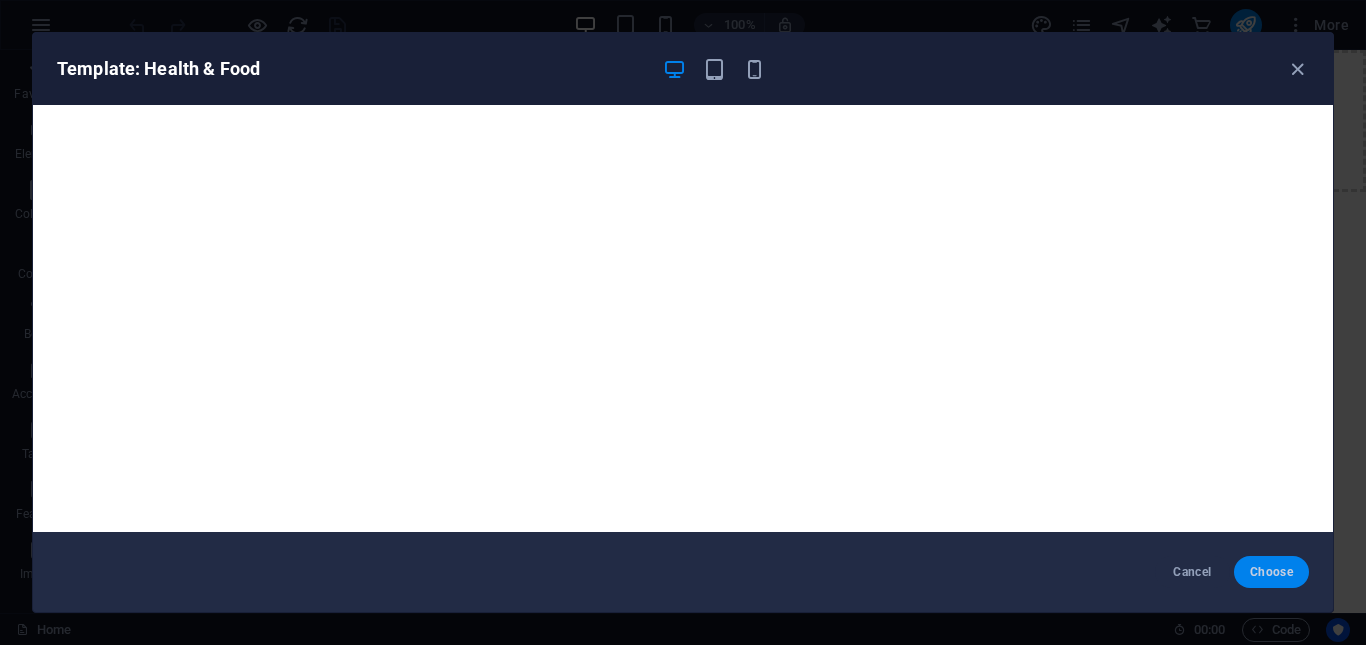 click on "Choose" at bounding box center (1271, 572) 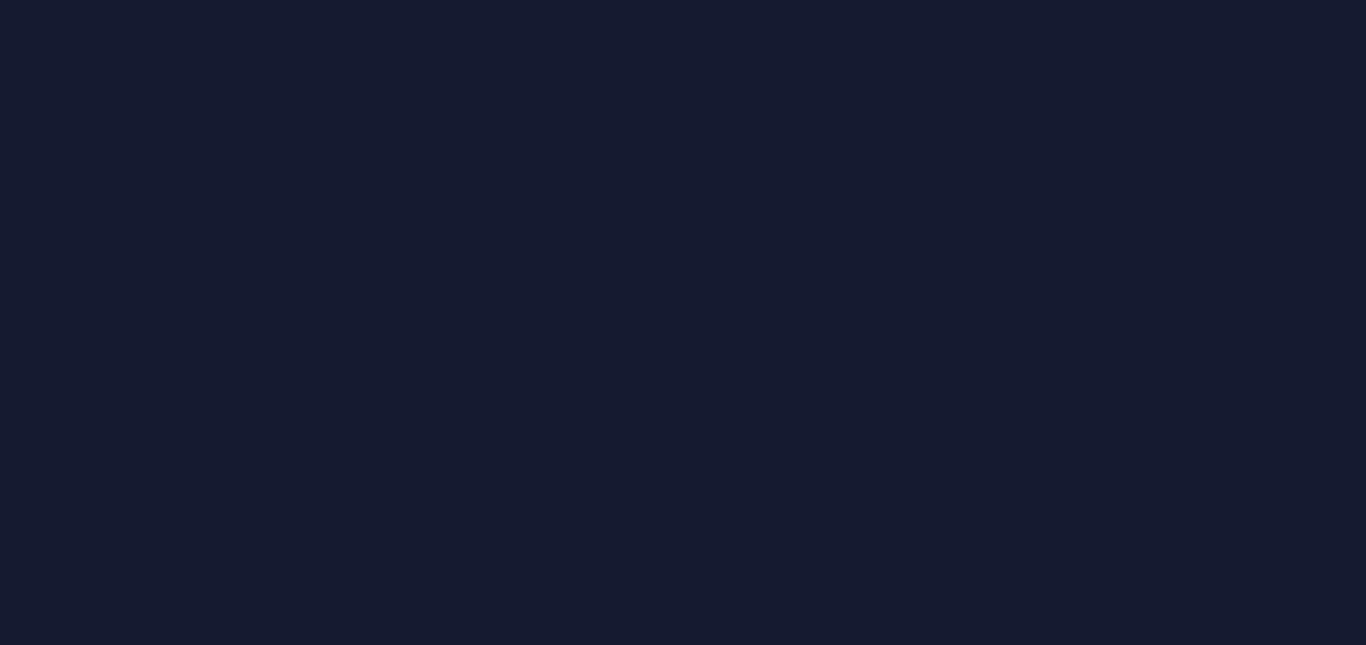 scroll, scrollTop: 0, scrollLeft: 0, axis: both 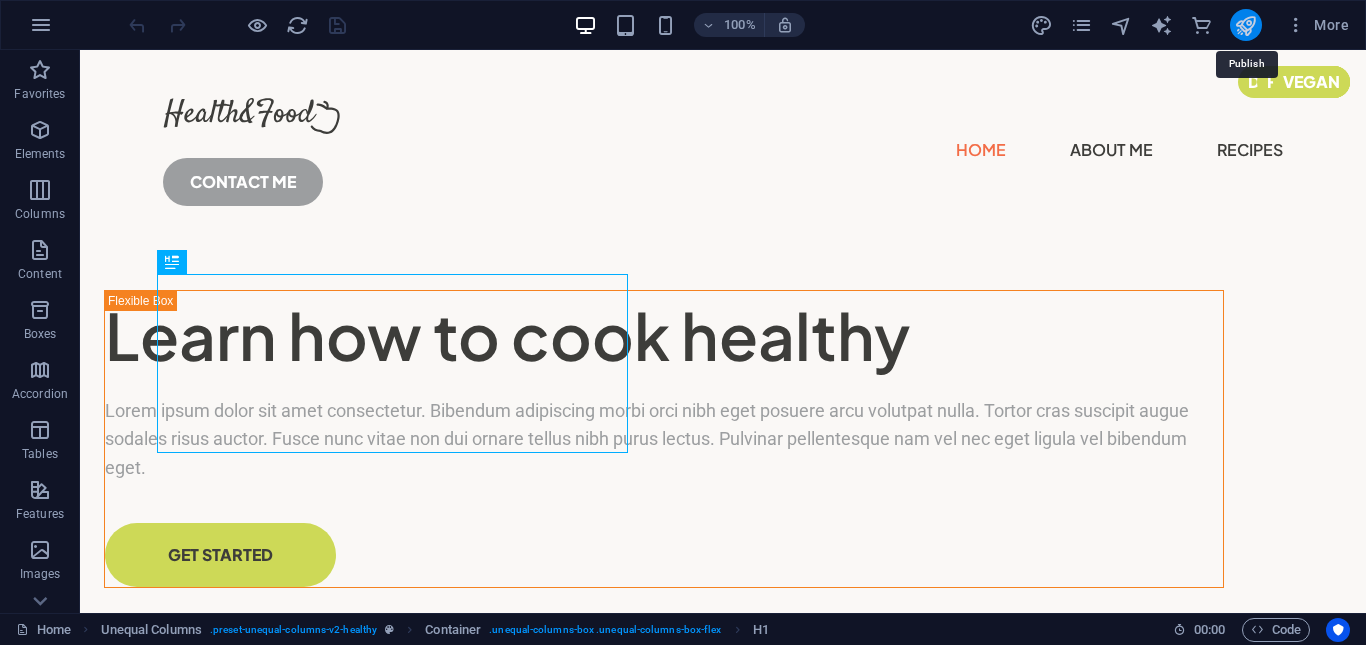 click at bounding box center (1245, 25) 